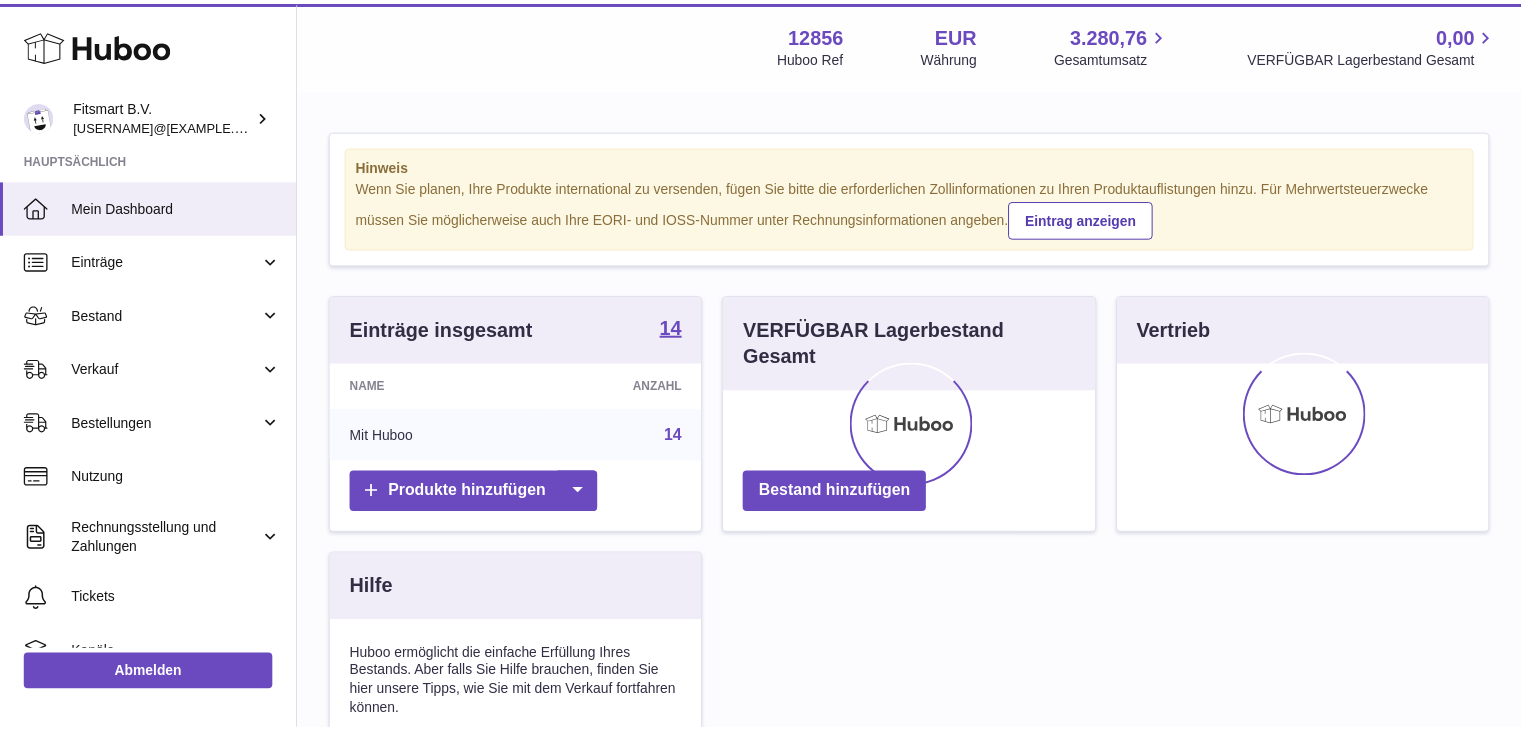 scroll, scrollTop: 0, scrollLeft: 0, axis: both 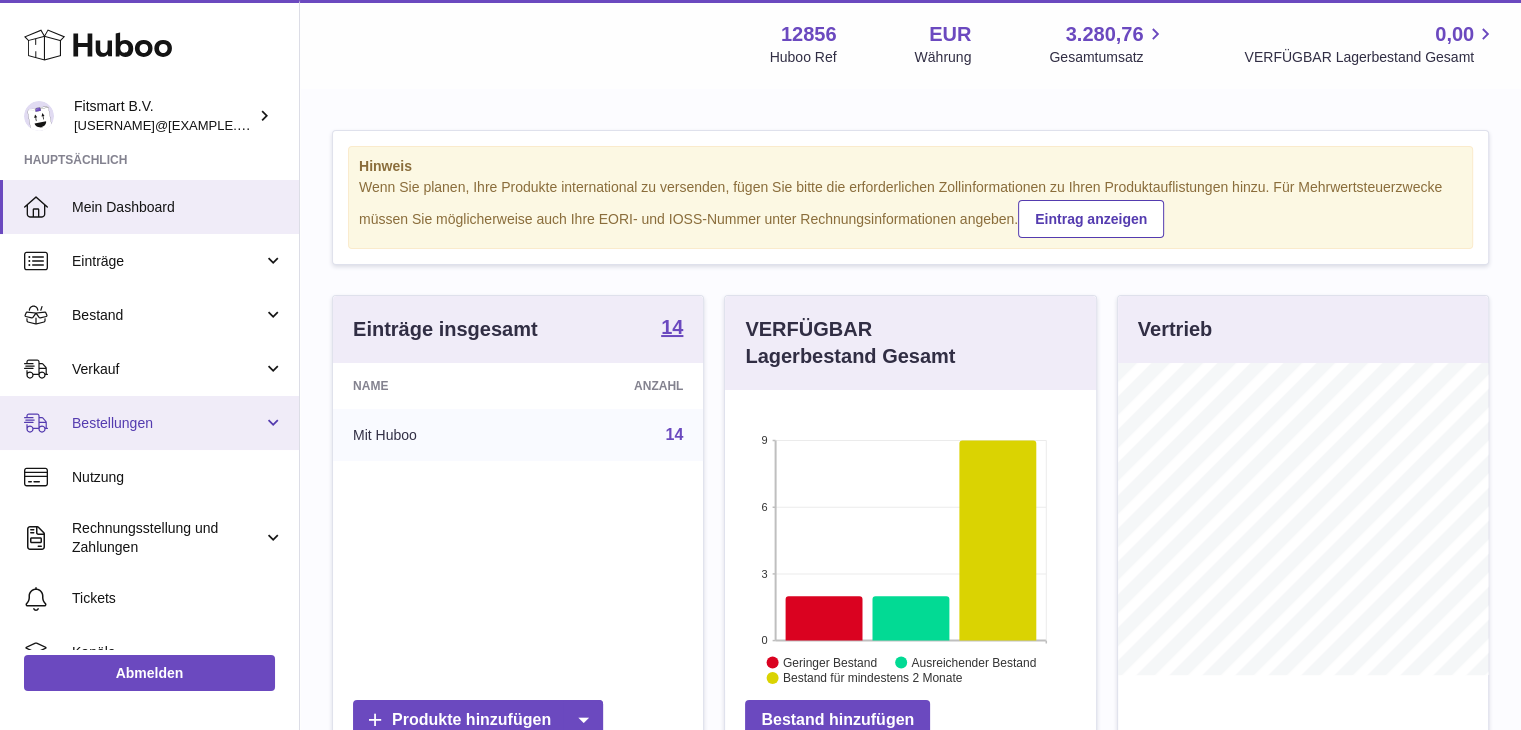 click on "Bestellungen" at bounding box center [167, 423] 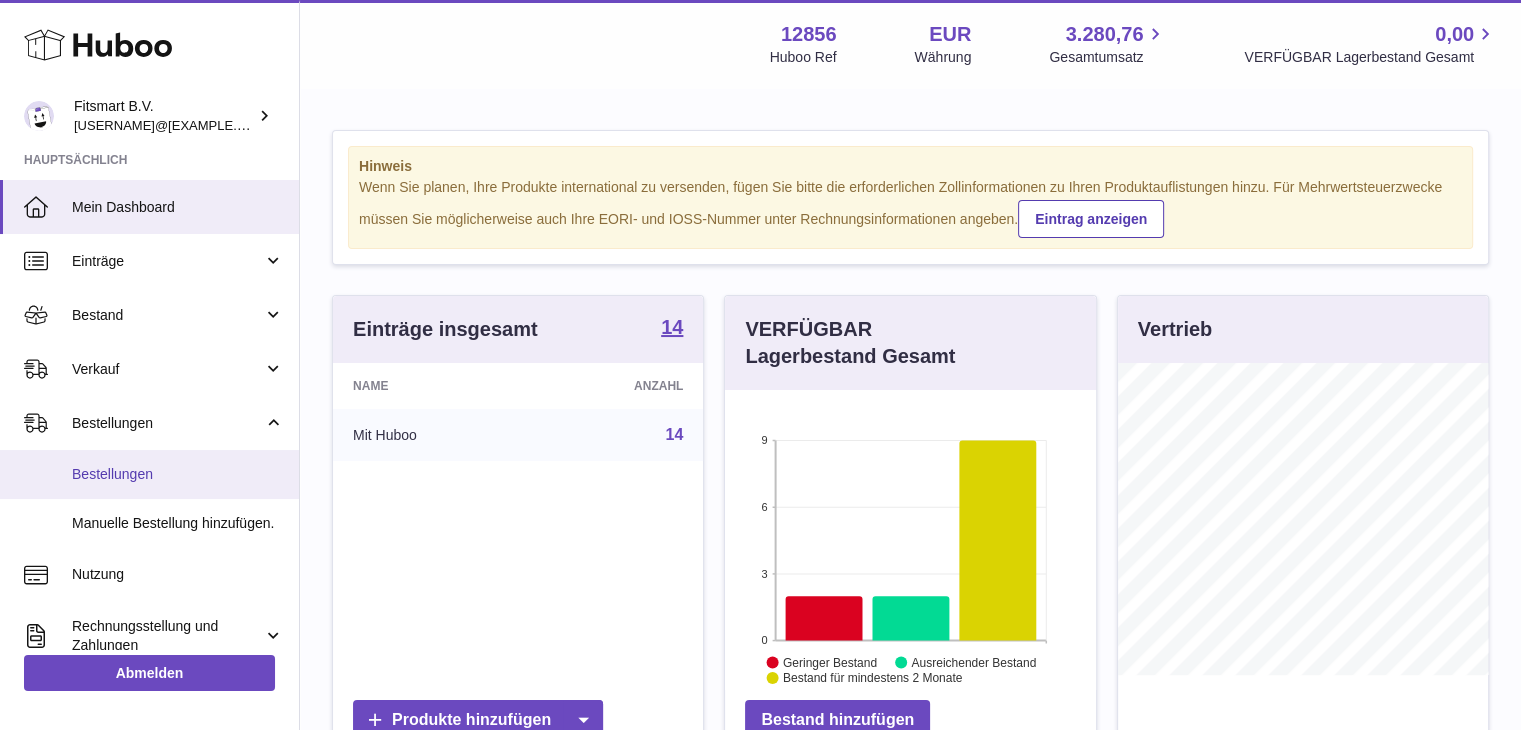 click on "Bestellungen" at bounding box center [178, 474] 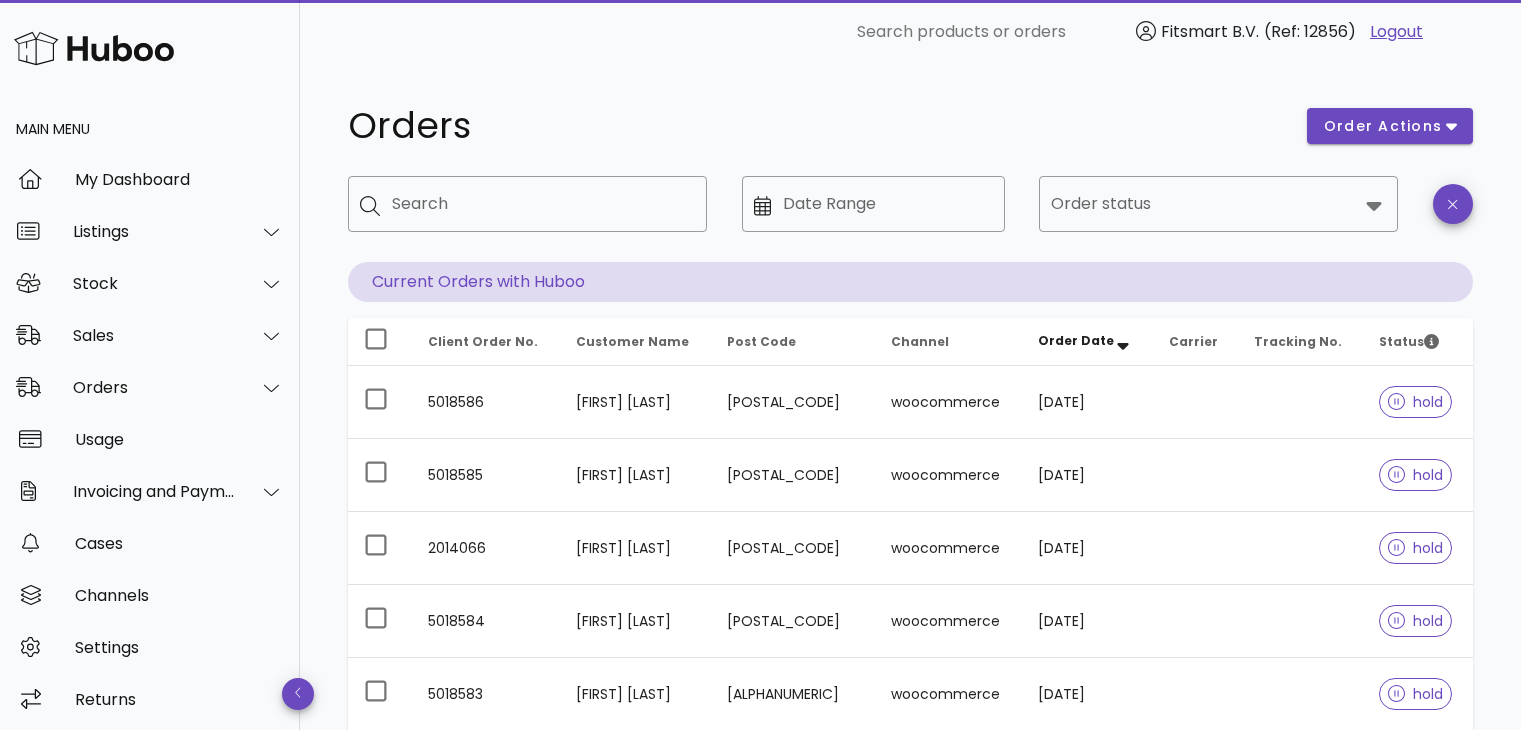 scroll, scrollTop: 0, scrollLeft: 0, axis: both 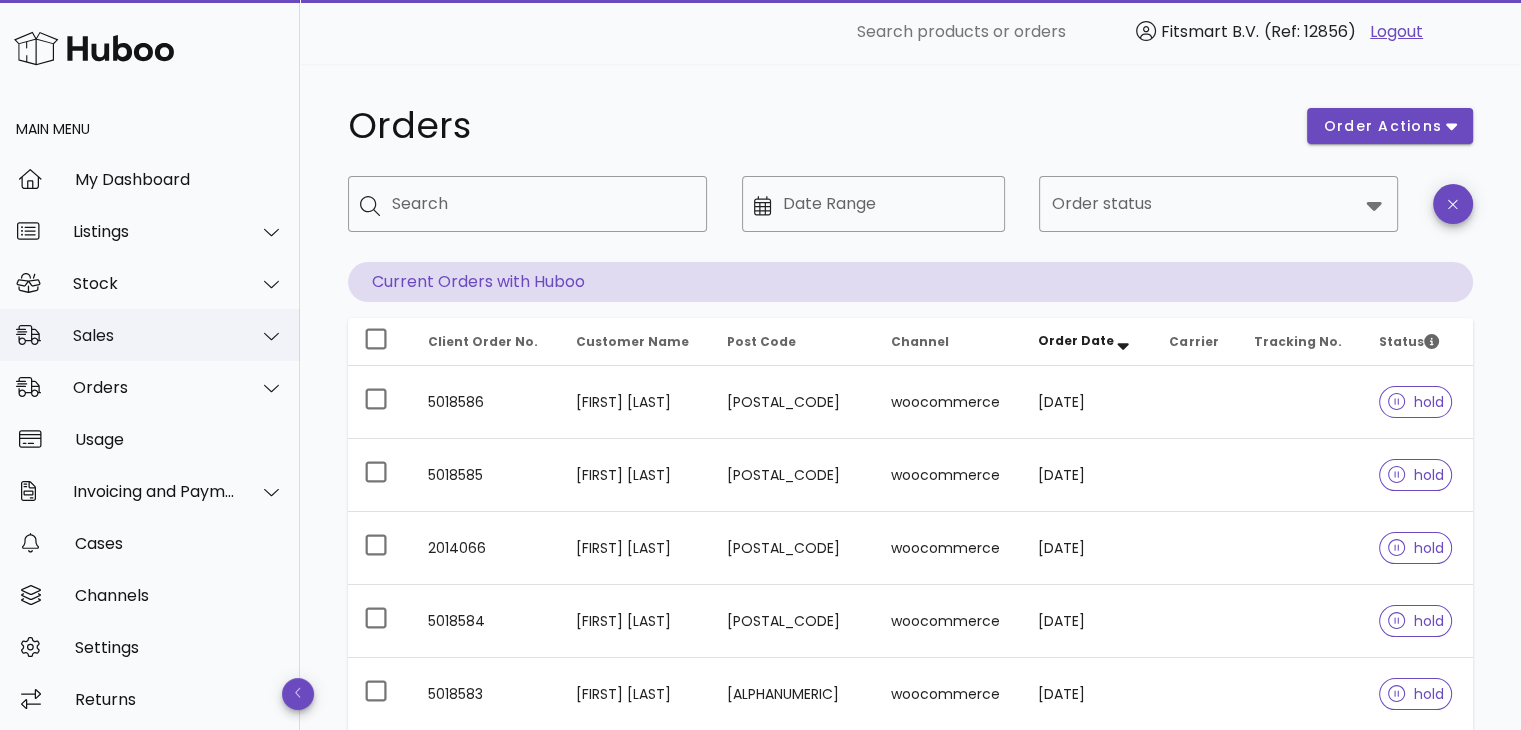 click on "Sales" at bounding box center (154, 335) 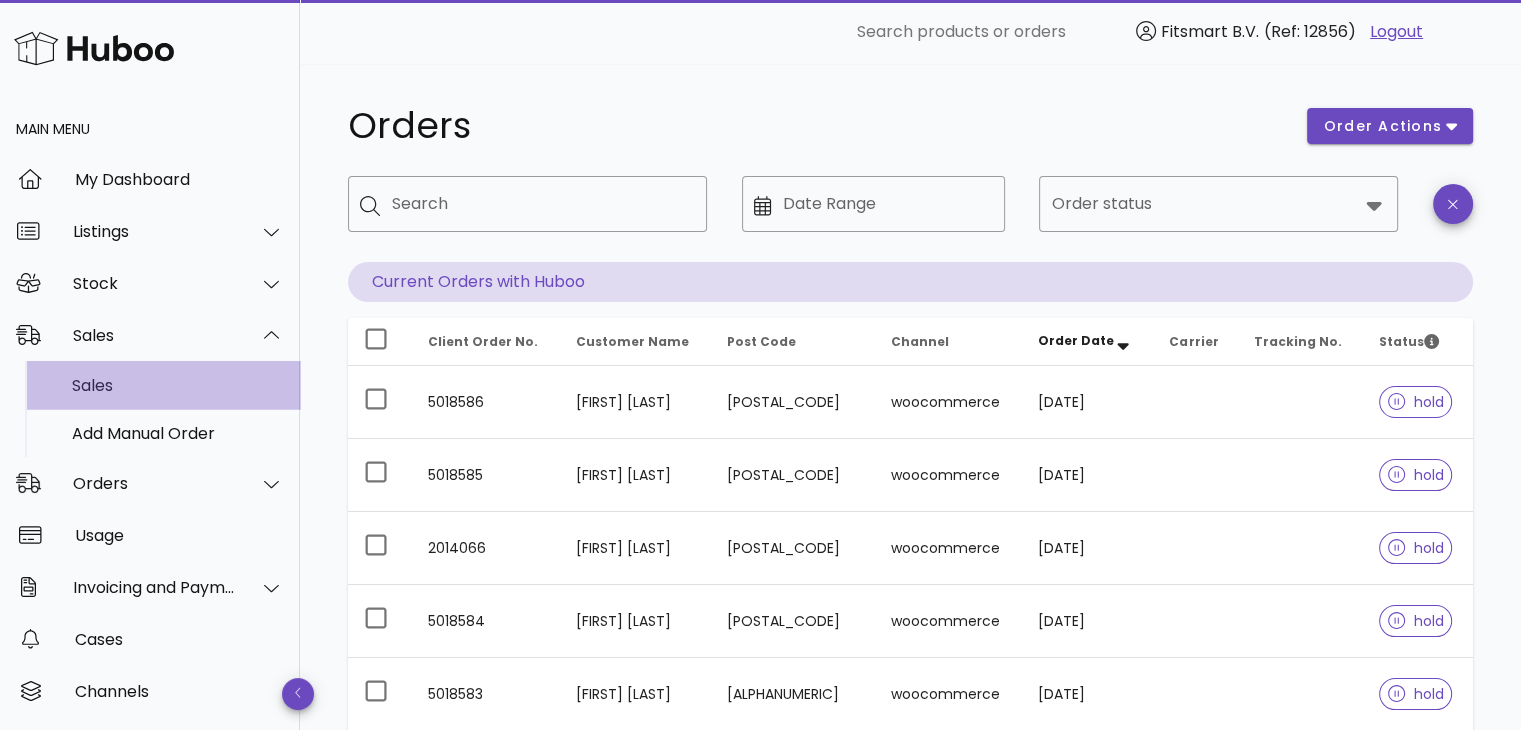 click on "Sales" at bounding box center (178, 385) 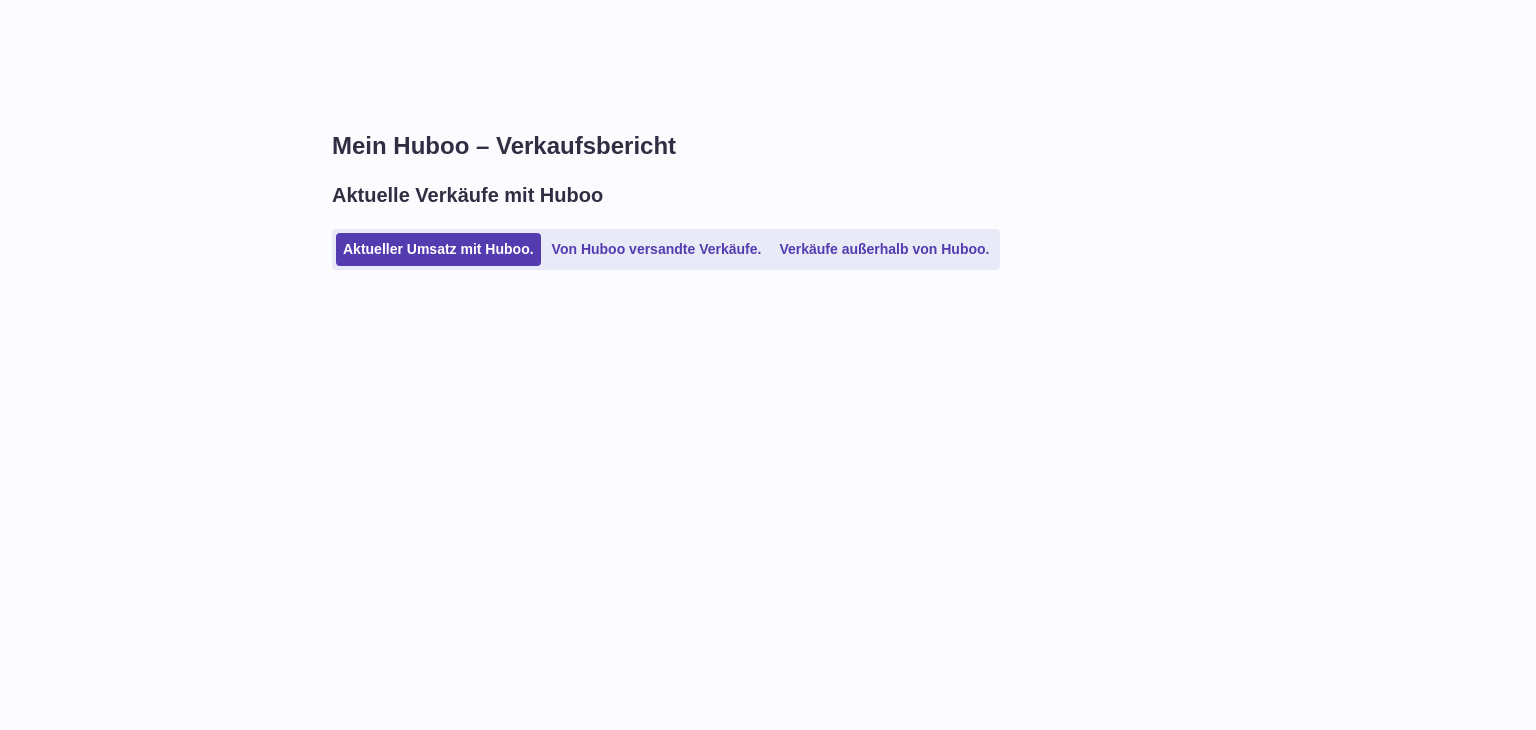 scroll, scrollTop: 0, scrollLeft: 0, axis: both 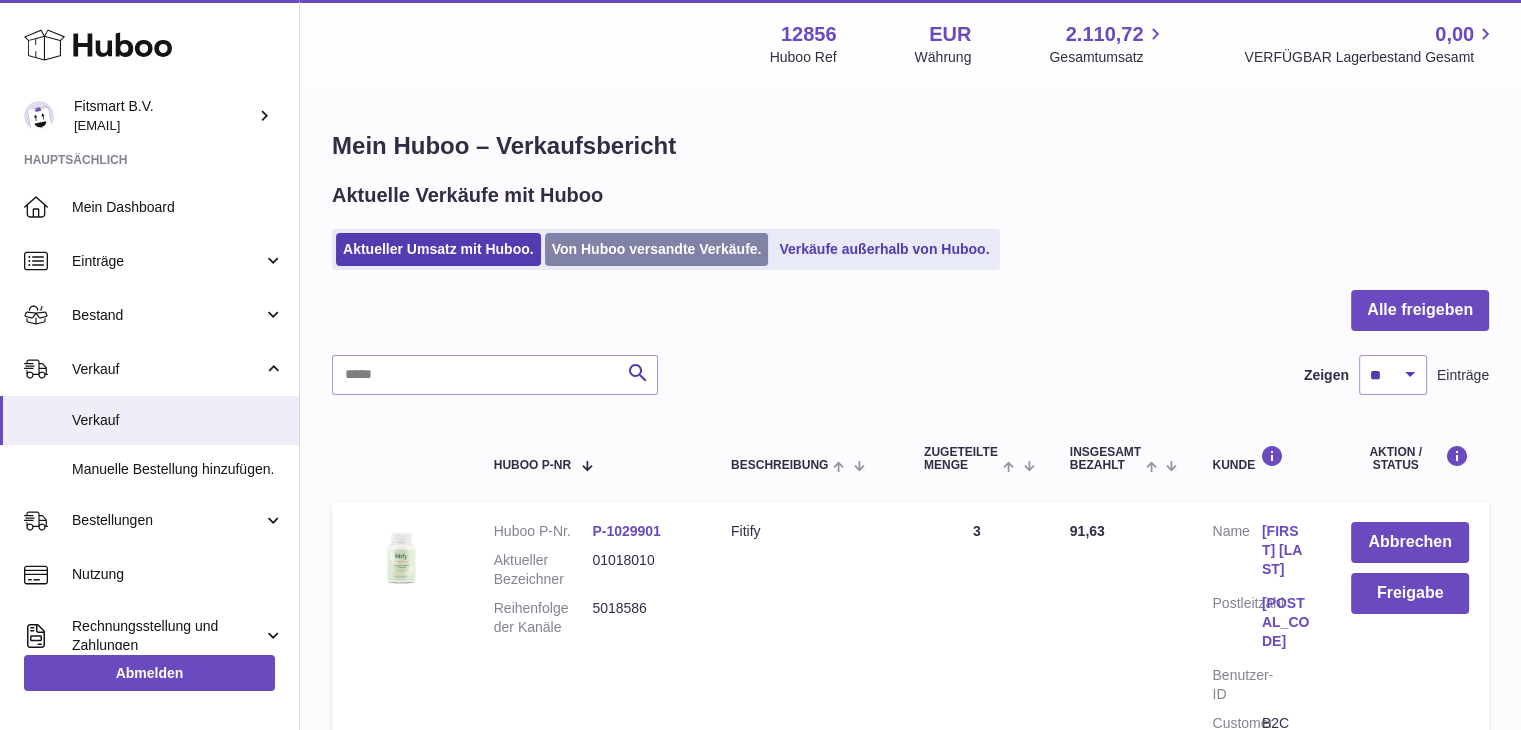 click on "Von Huboo versandte Verkäufe." at bounding box center [657, 249] 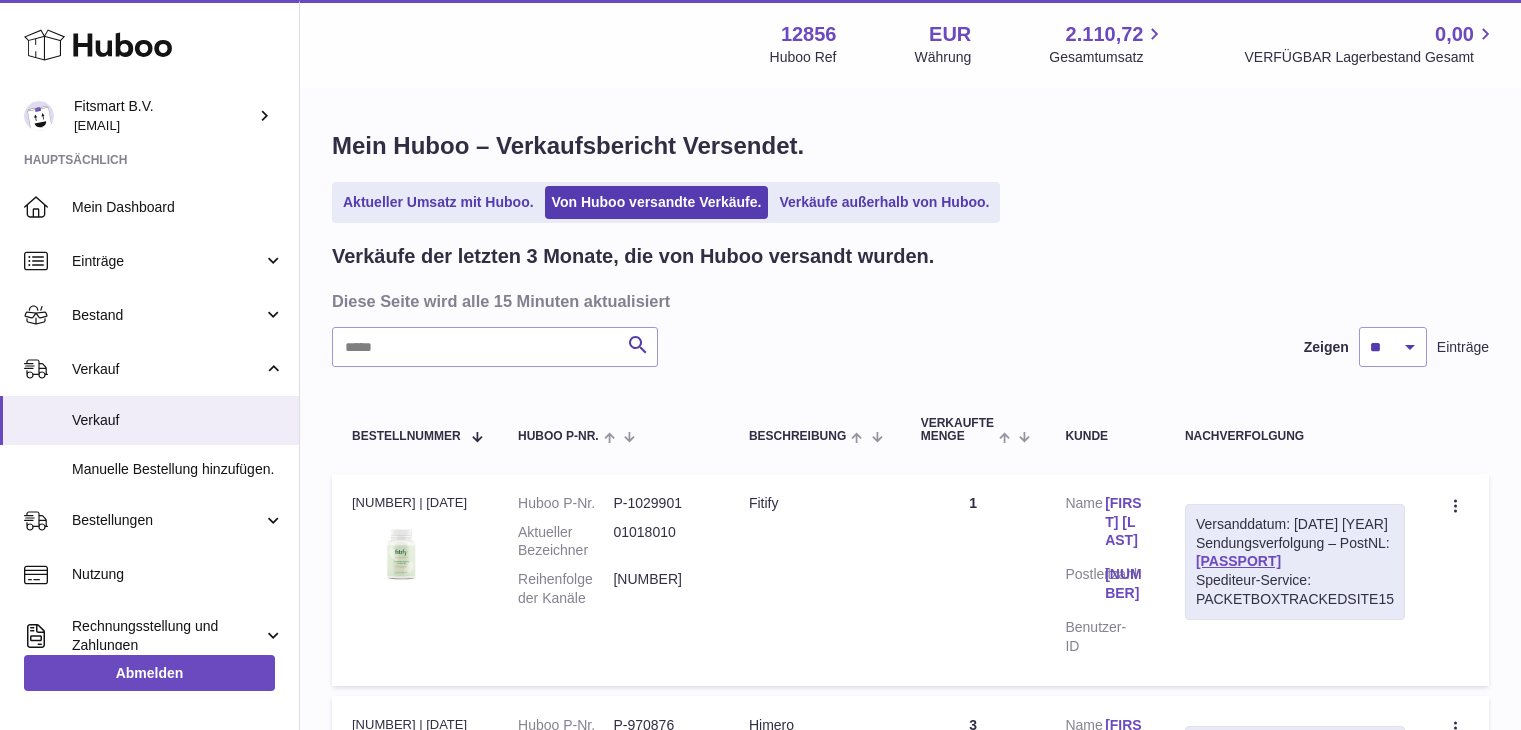 scroll, scrollTop: 0, scrollLeft: 0, axis: both 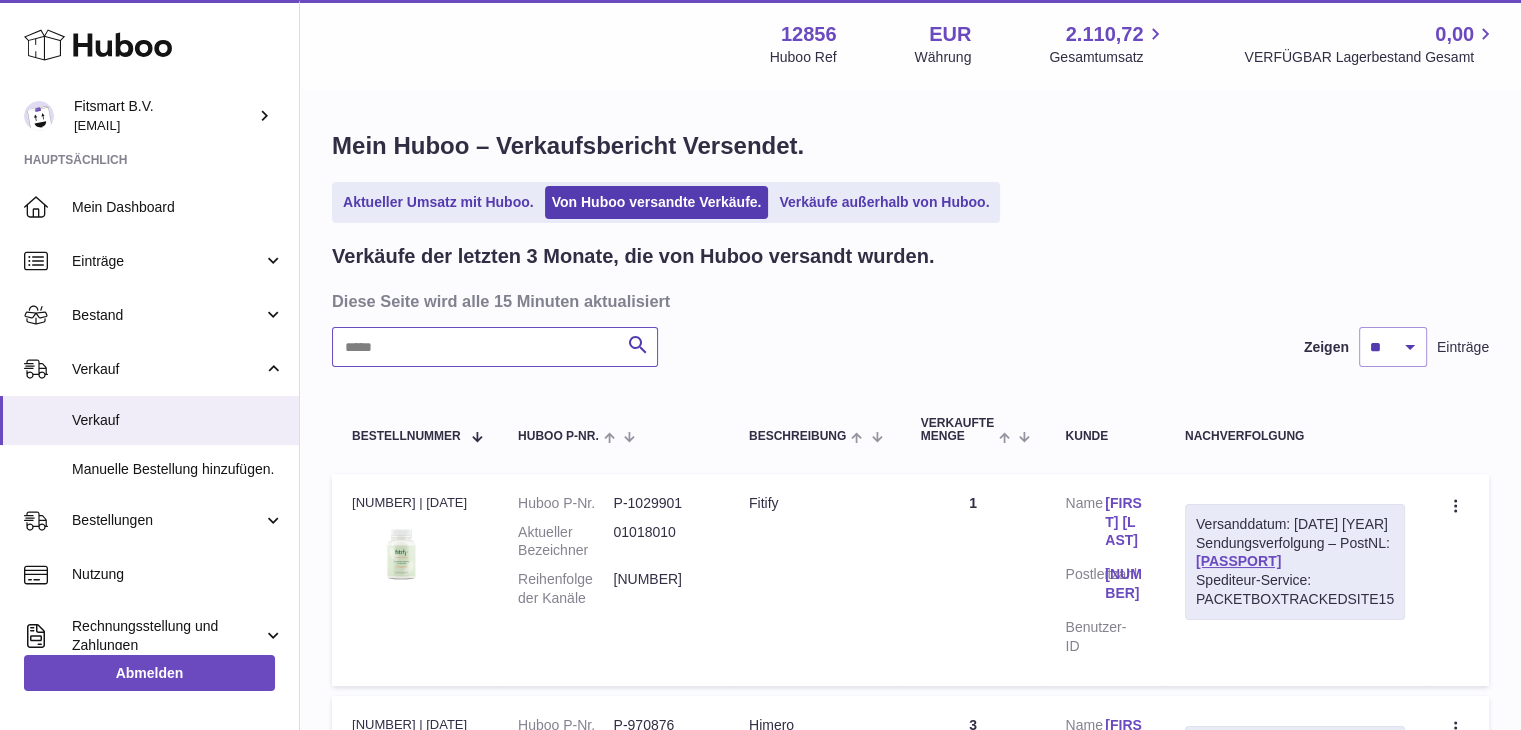 click at bounding box center [495, 347] 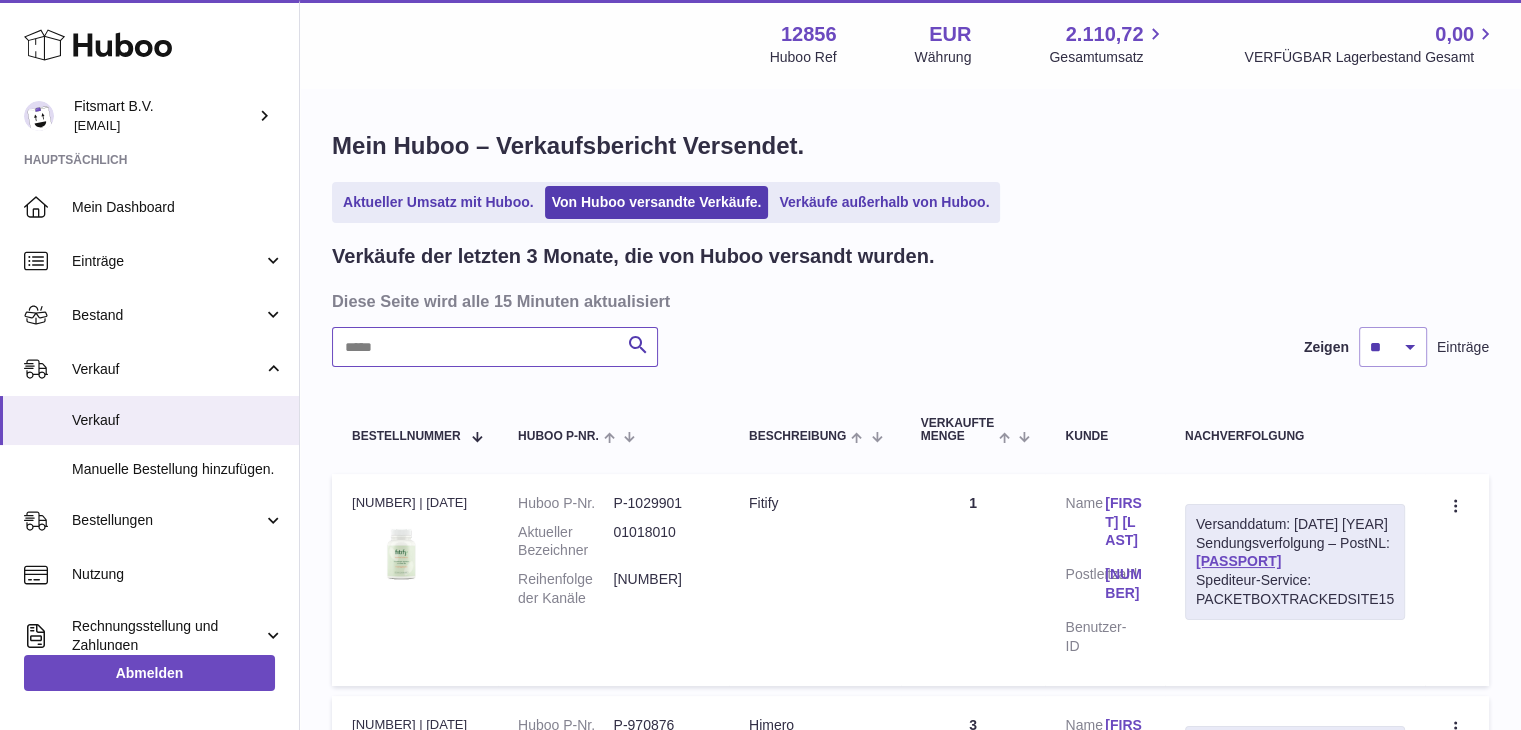 paste on "******" 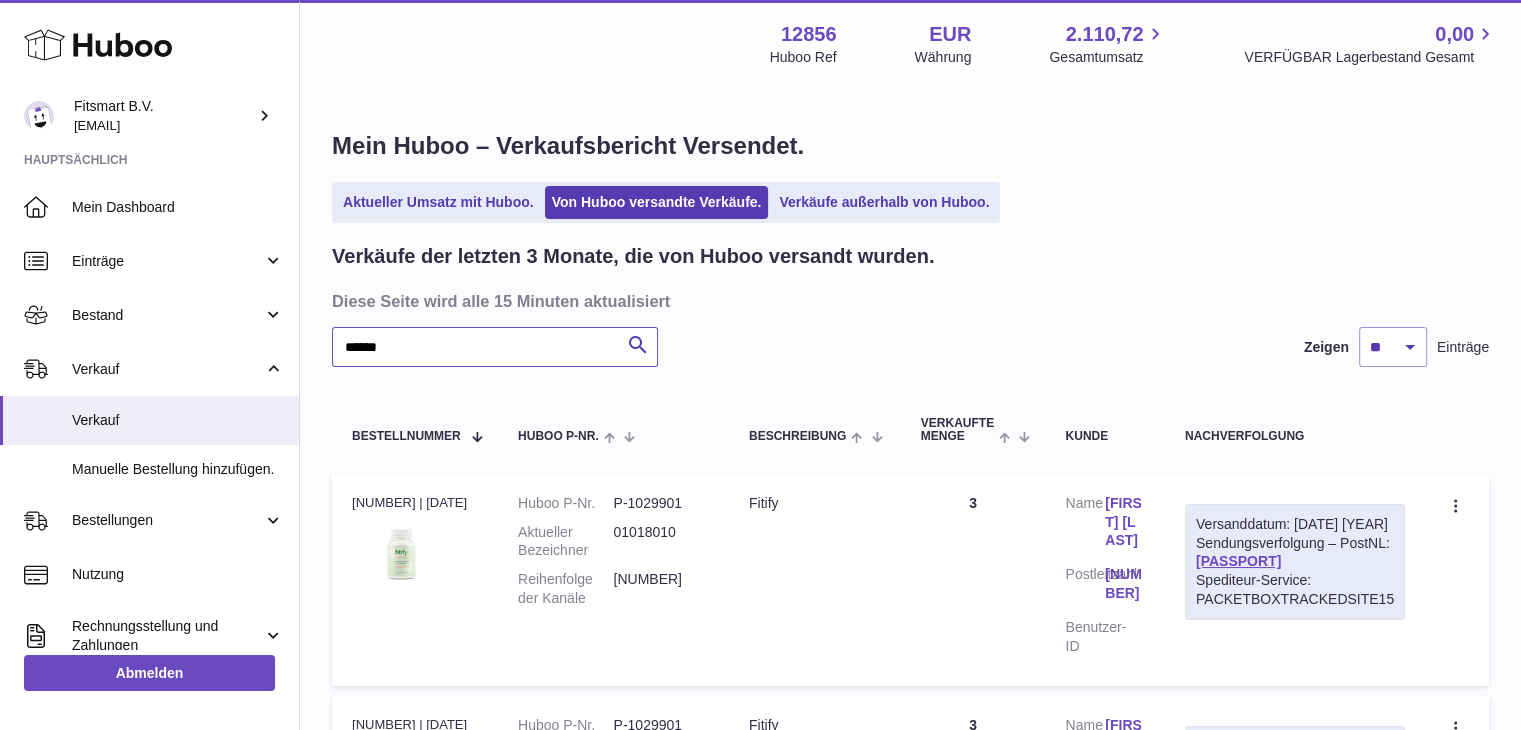 click on "******" at bounding box center (495, 347) 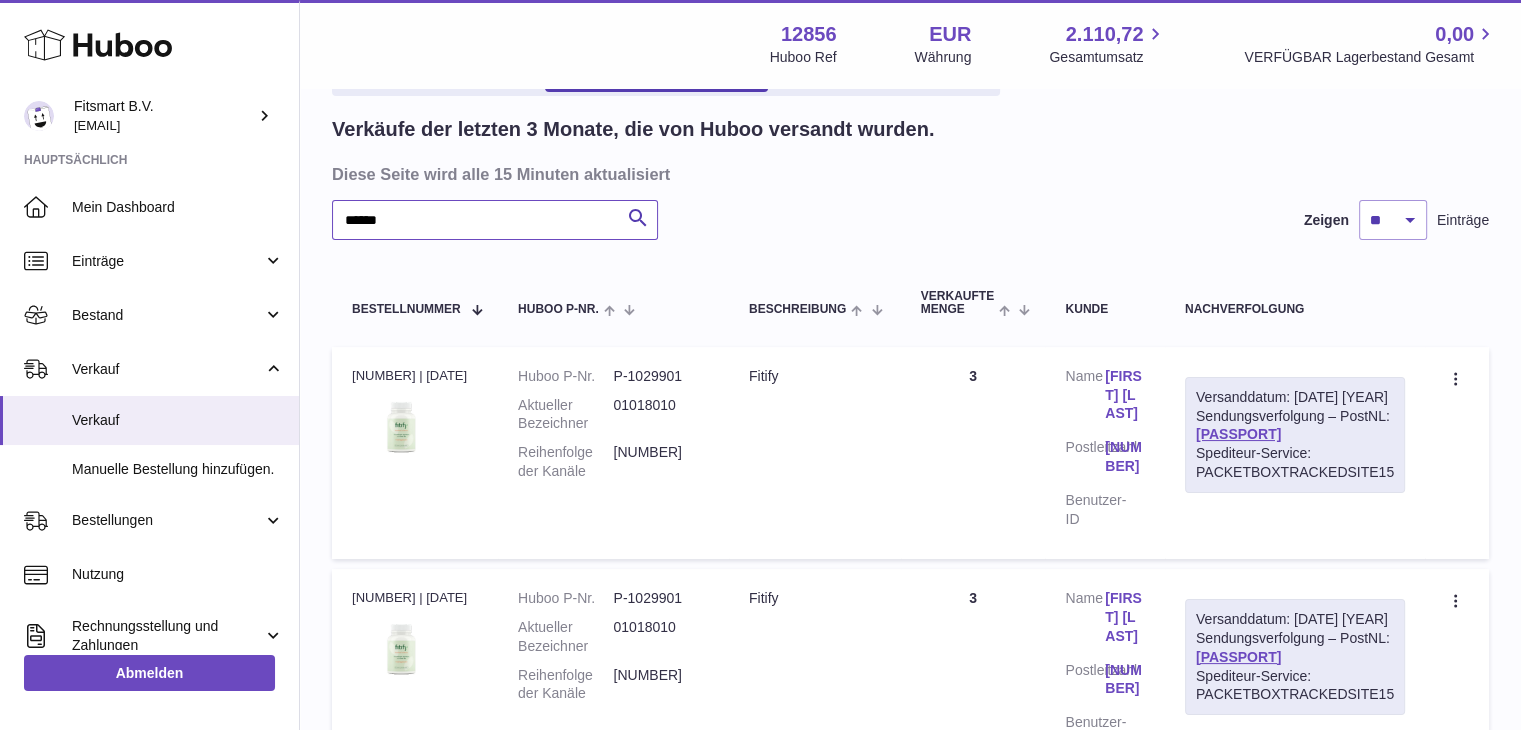 scroll, scrollTop: 200, scrollLeft: 0, axis: vertical 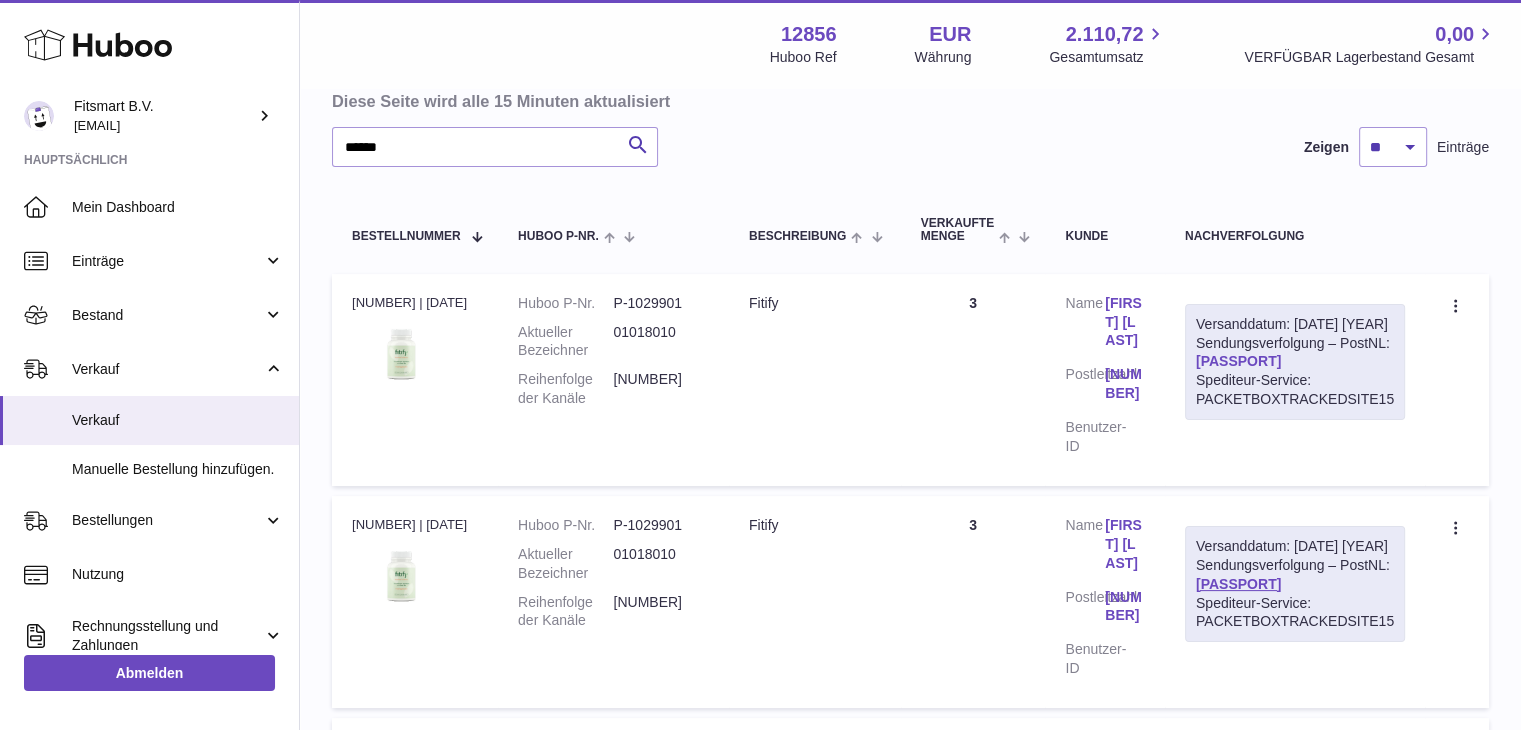 click on "LA491733260NL" at bounding box center (1238, 361) 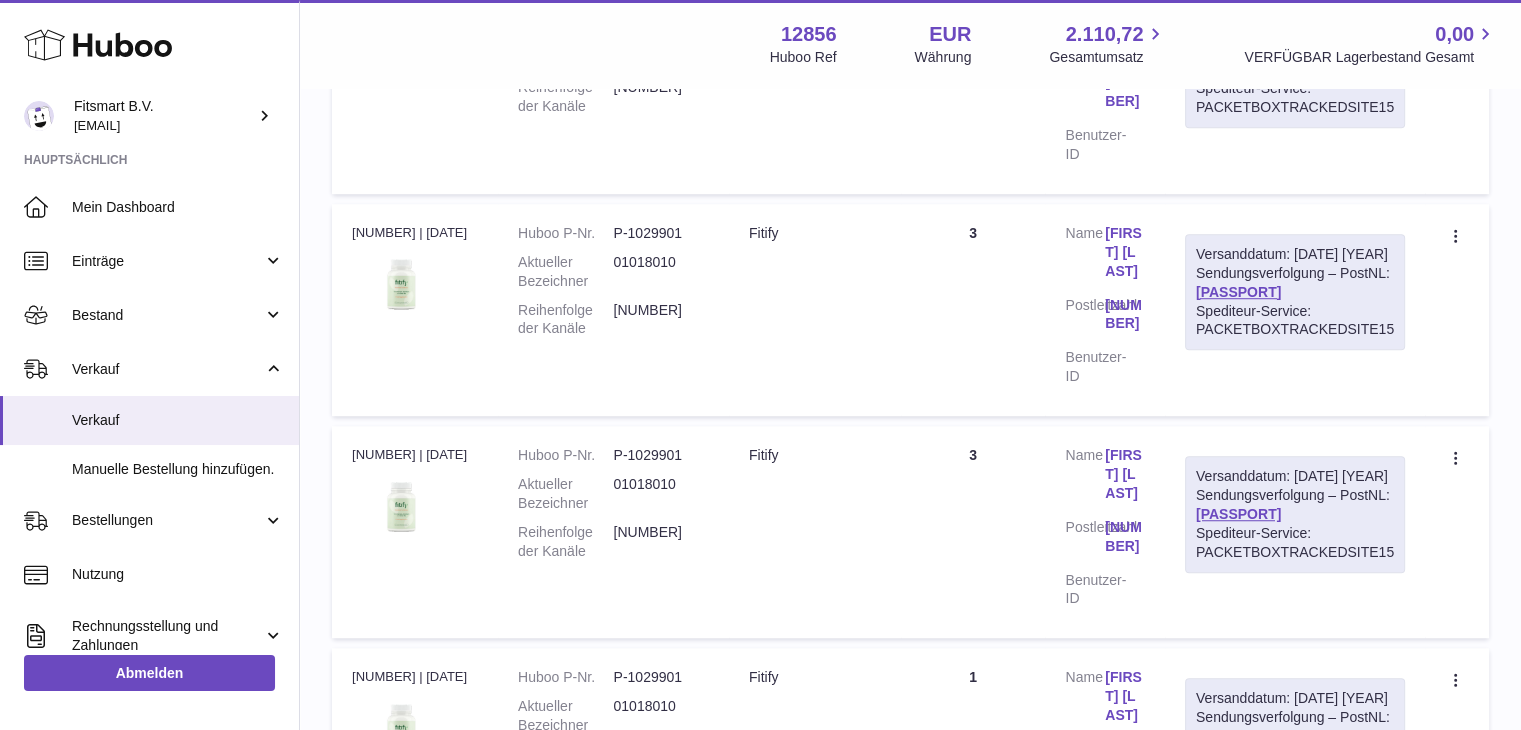 scroll, scrollTop: 1700, scrollLeft: 0, axis: vertical 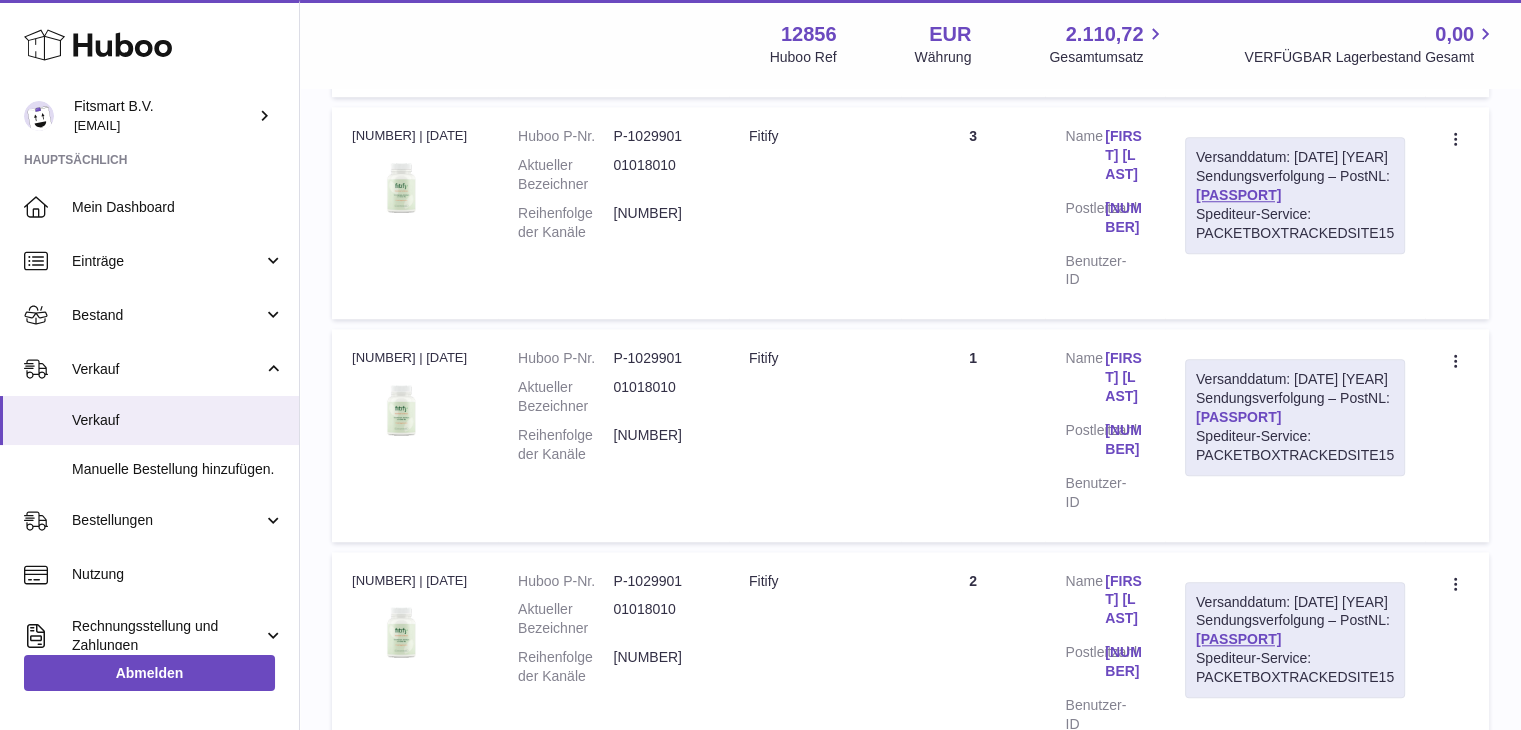 click on "LA371787045NL" at bounding box center [1238, 417] 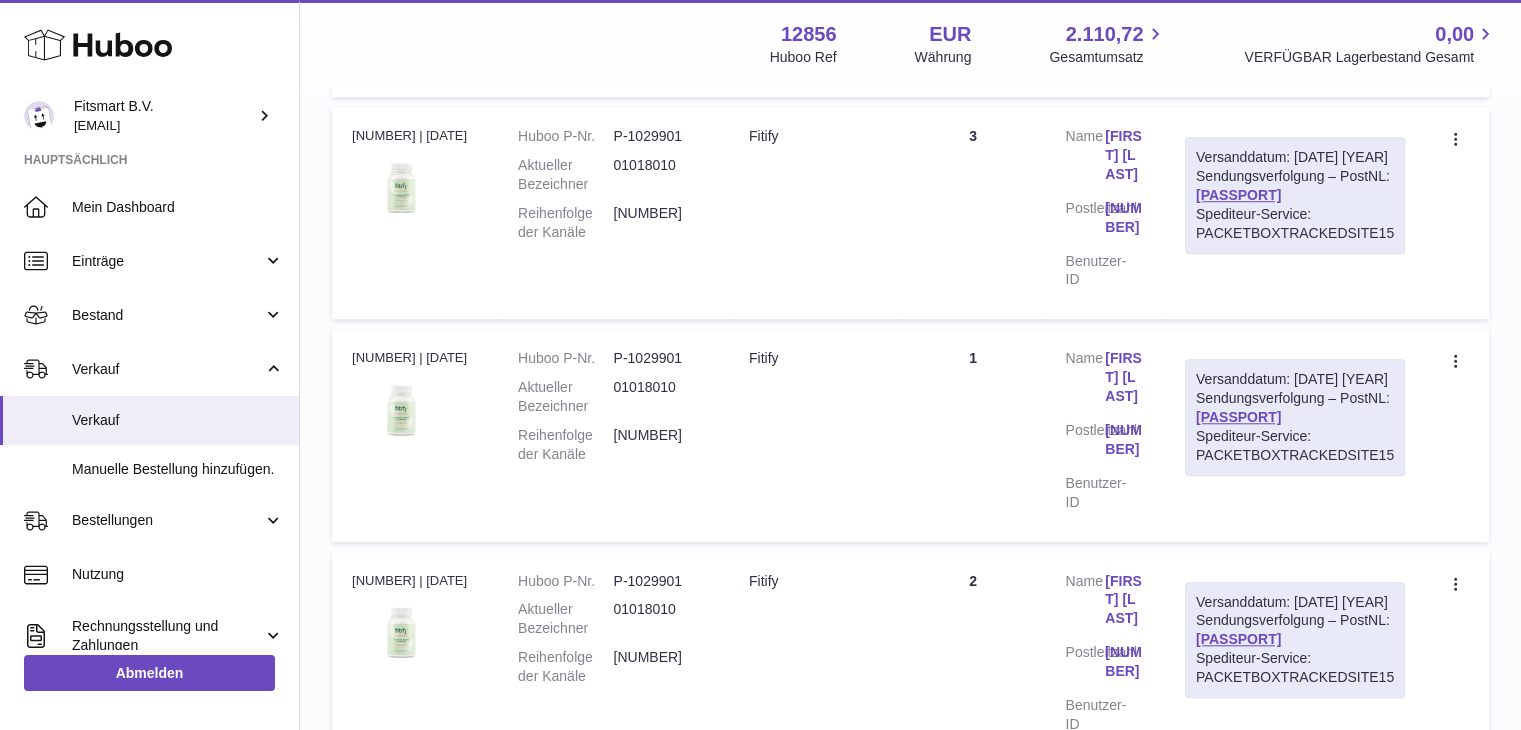 click on "5018121" at bounding box center [660, 445] 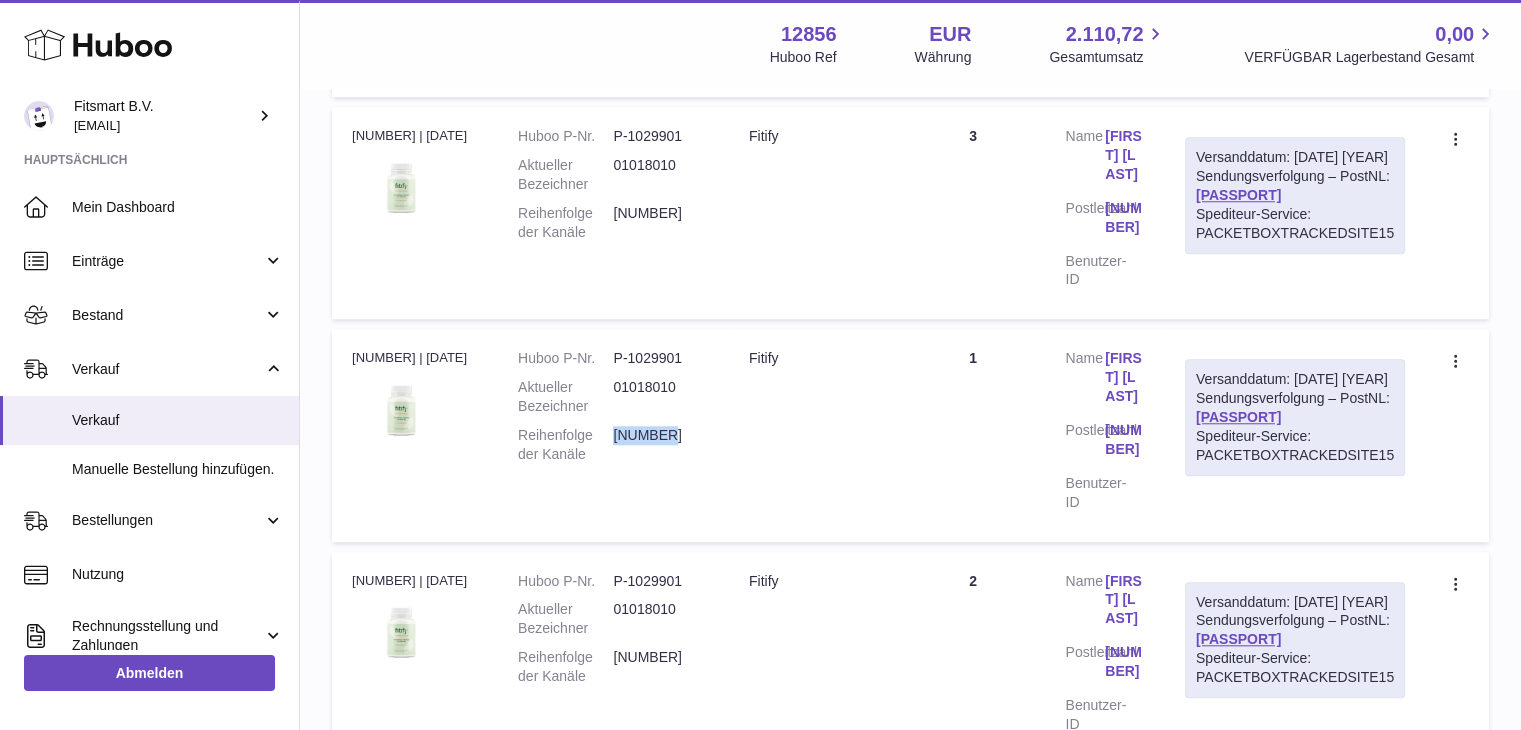 click on "5018121" at bounding box center (660, 445) 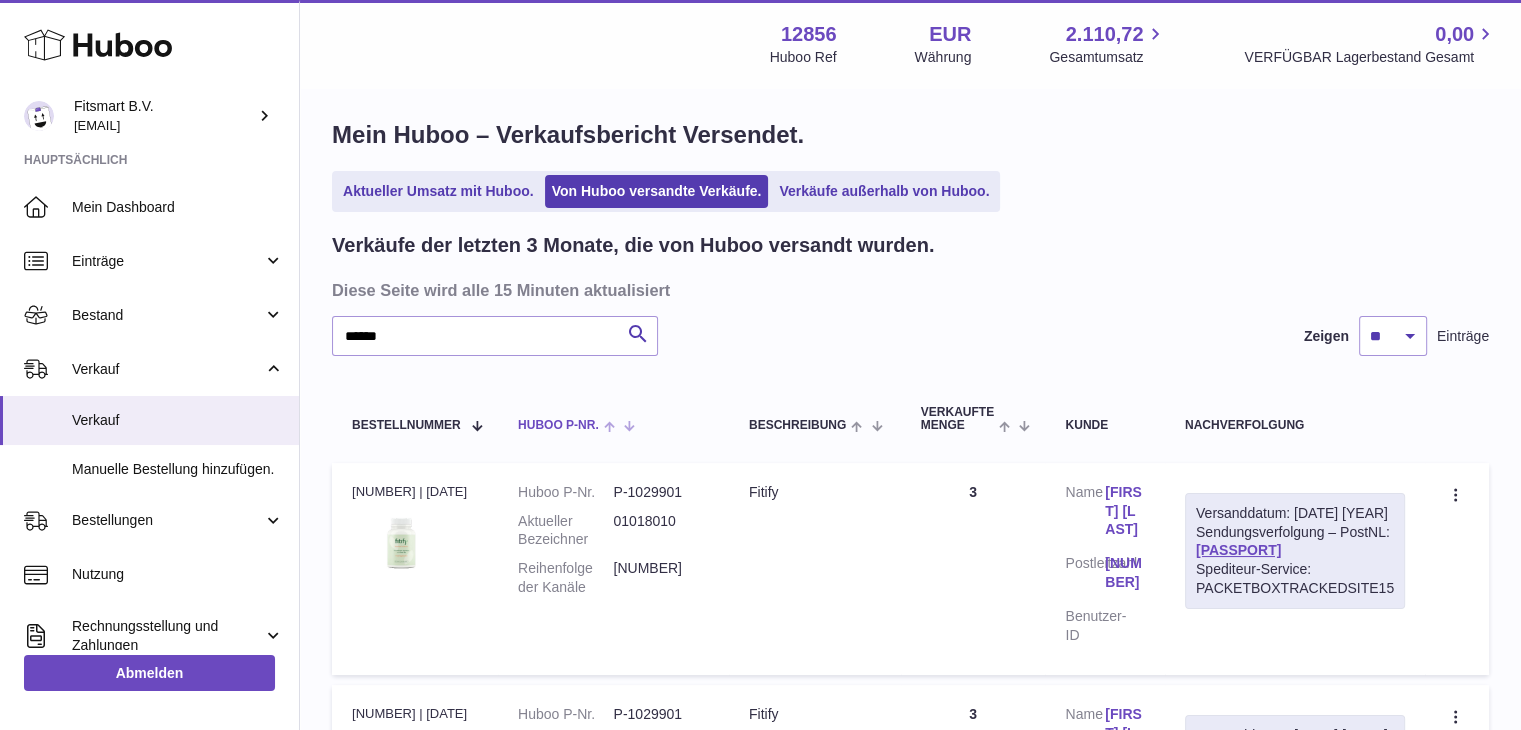 scroll, scrollTop: 0, scrollLeft: 0, axis: both 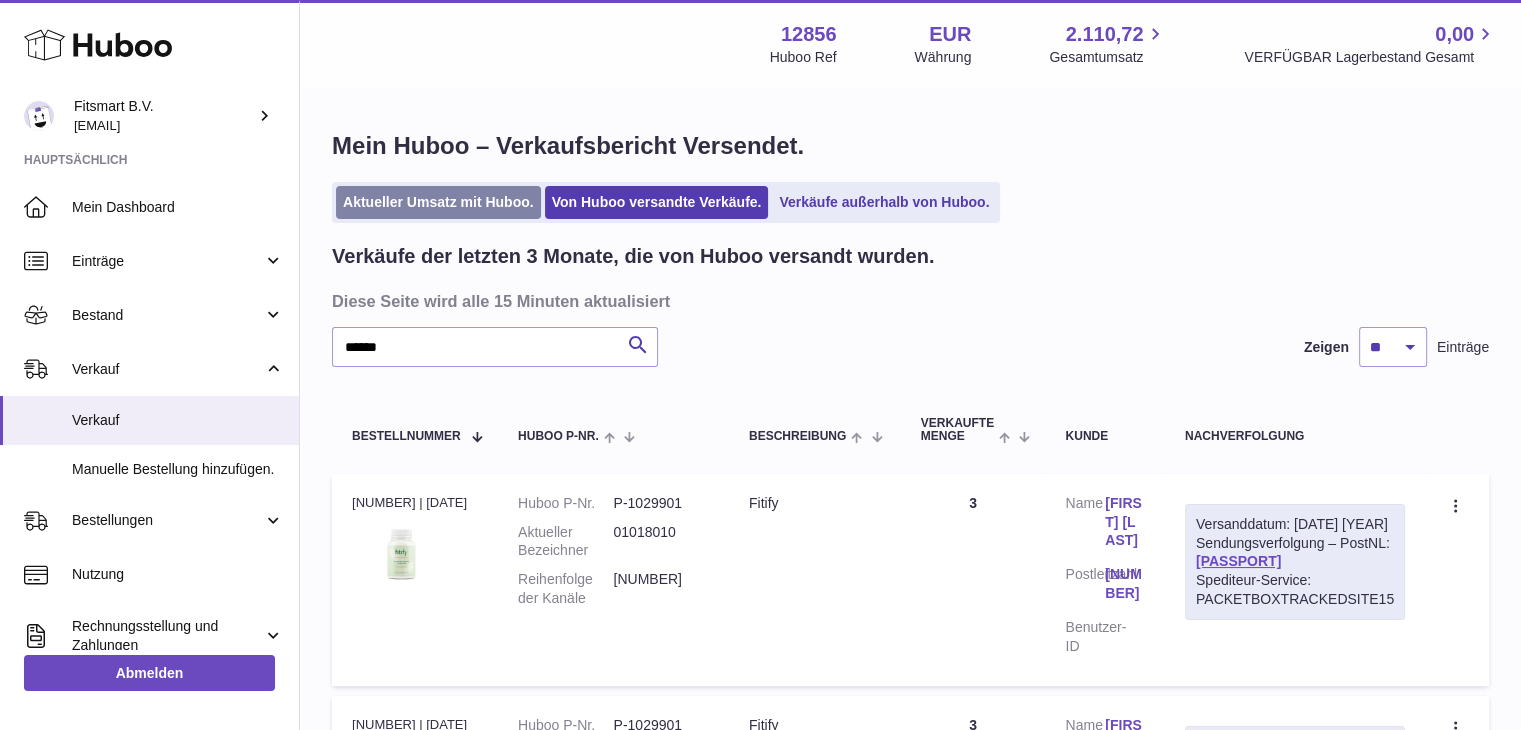 click on "Aktueller Umsatz mit Huboo." at bounding box center [438, 202] 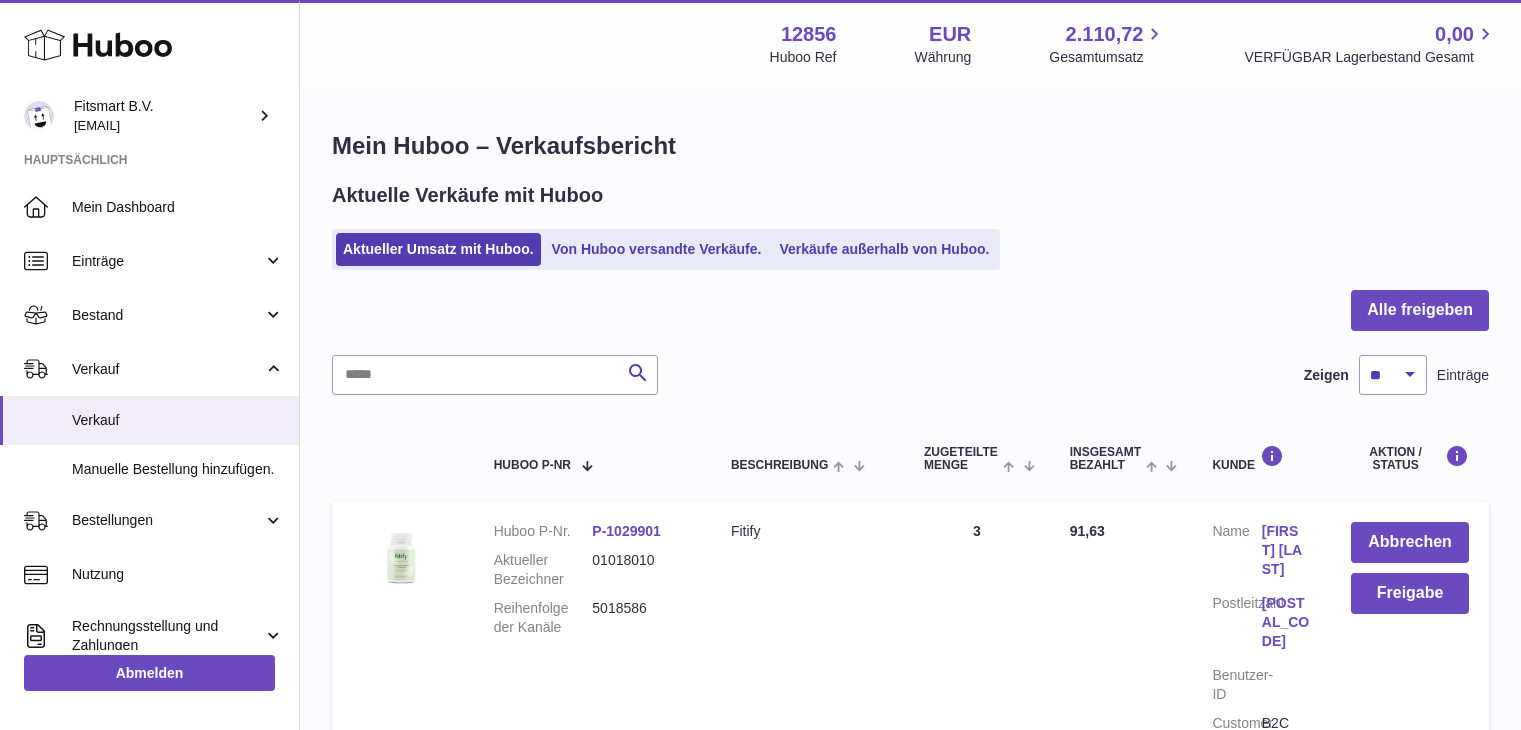 scroll, scrollTop: 0, scrollLeft: 0, axis: both 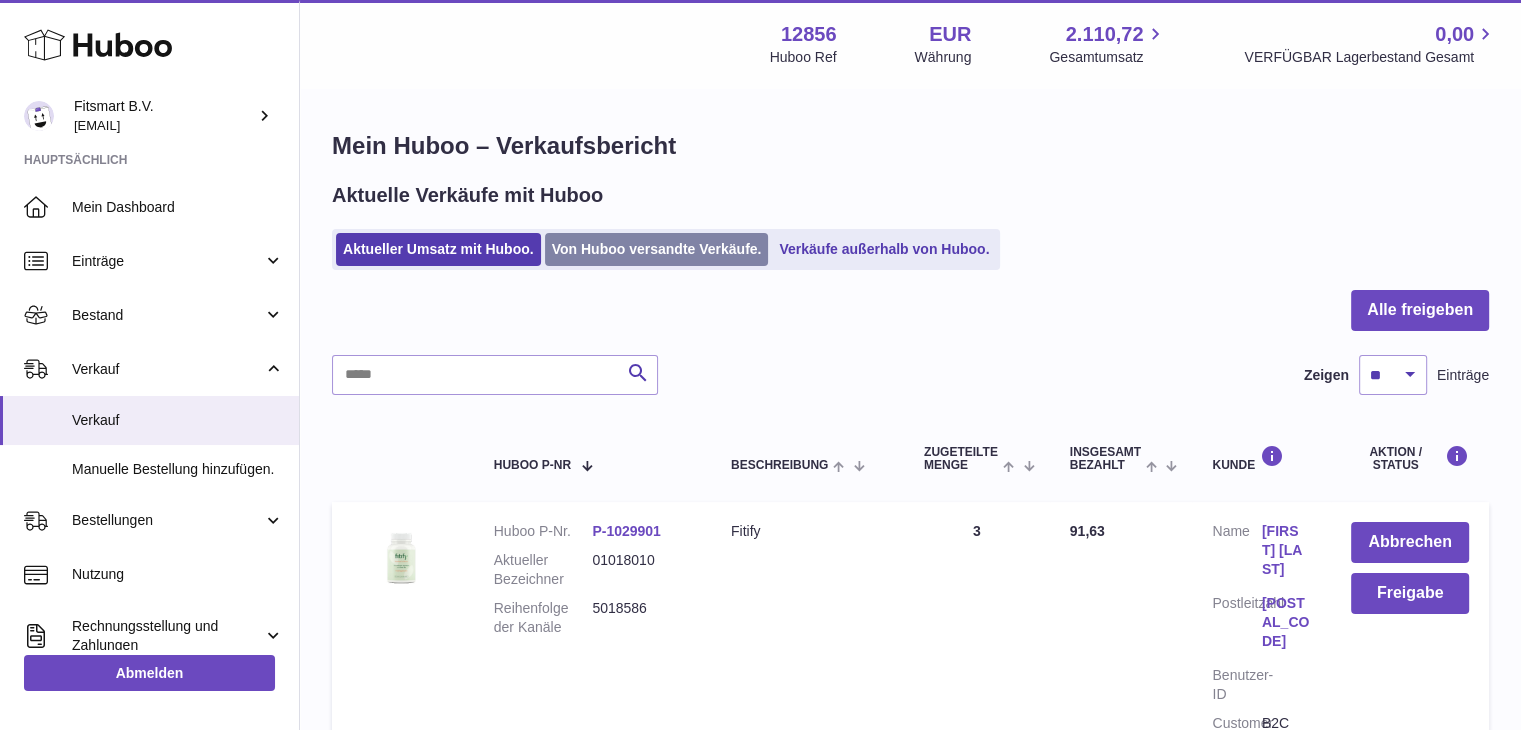 click on "Von Huboo versandte Verkäufe." at bounding box center (657, 249) 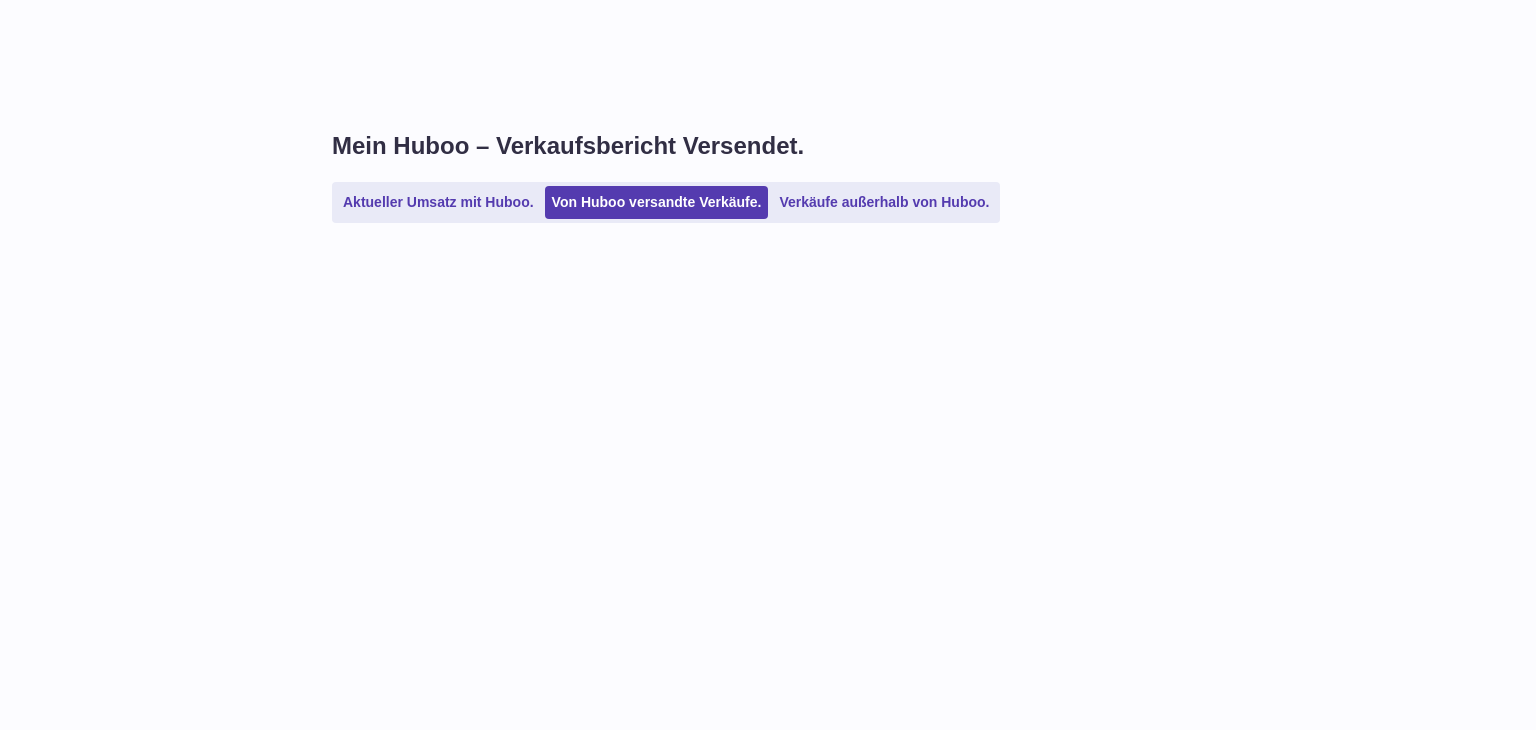 scroll, scrollTop: 0, scrollLeft: 0, axis: both 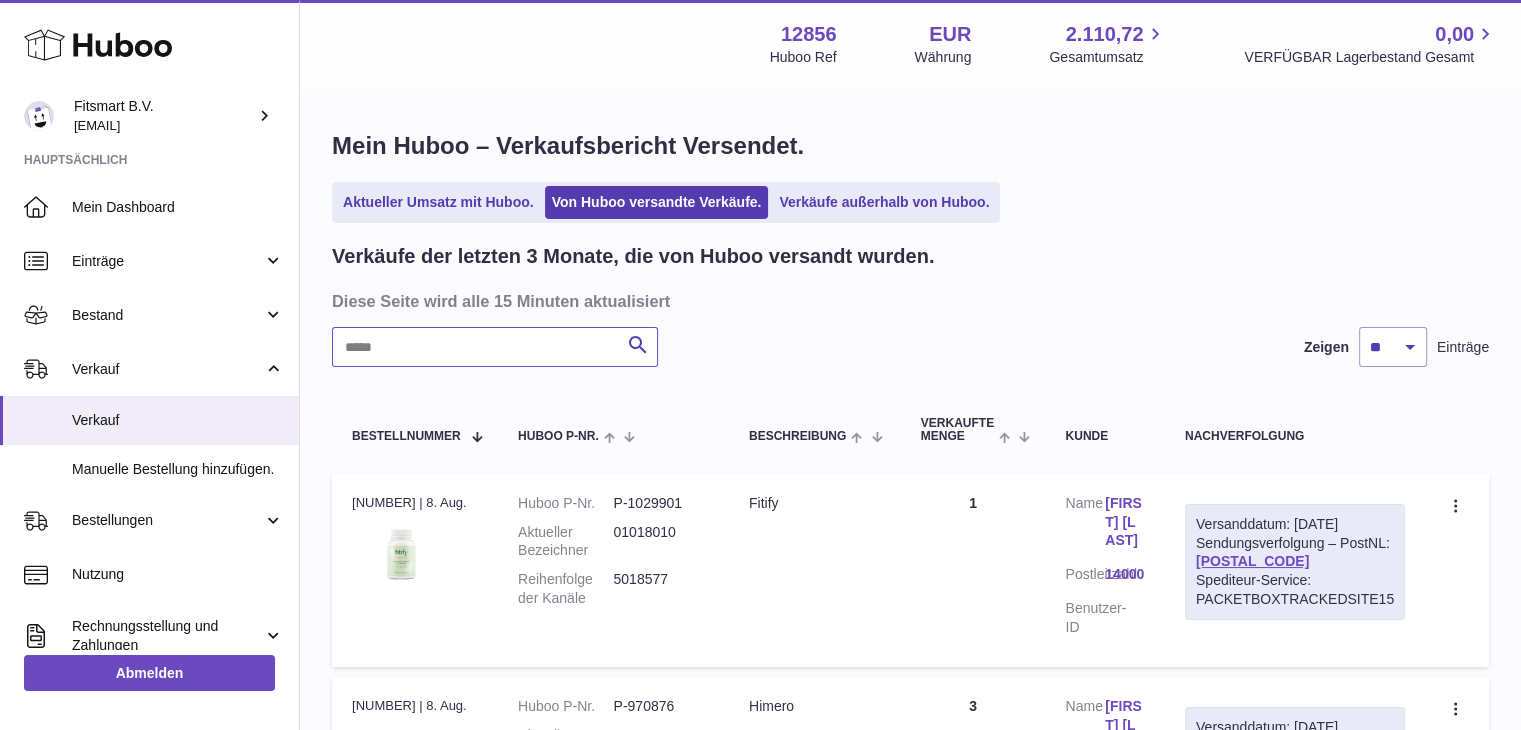 click at bounding box center [495, 347] 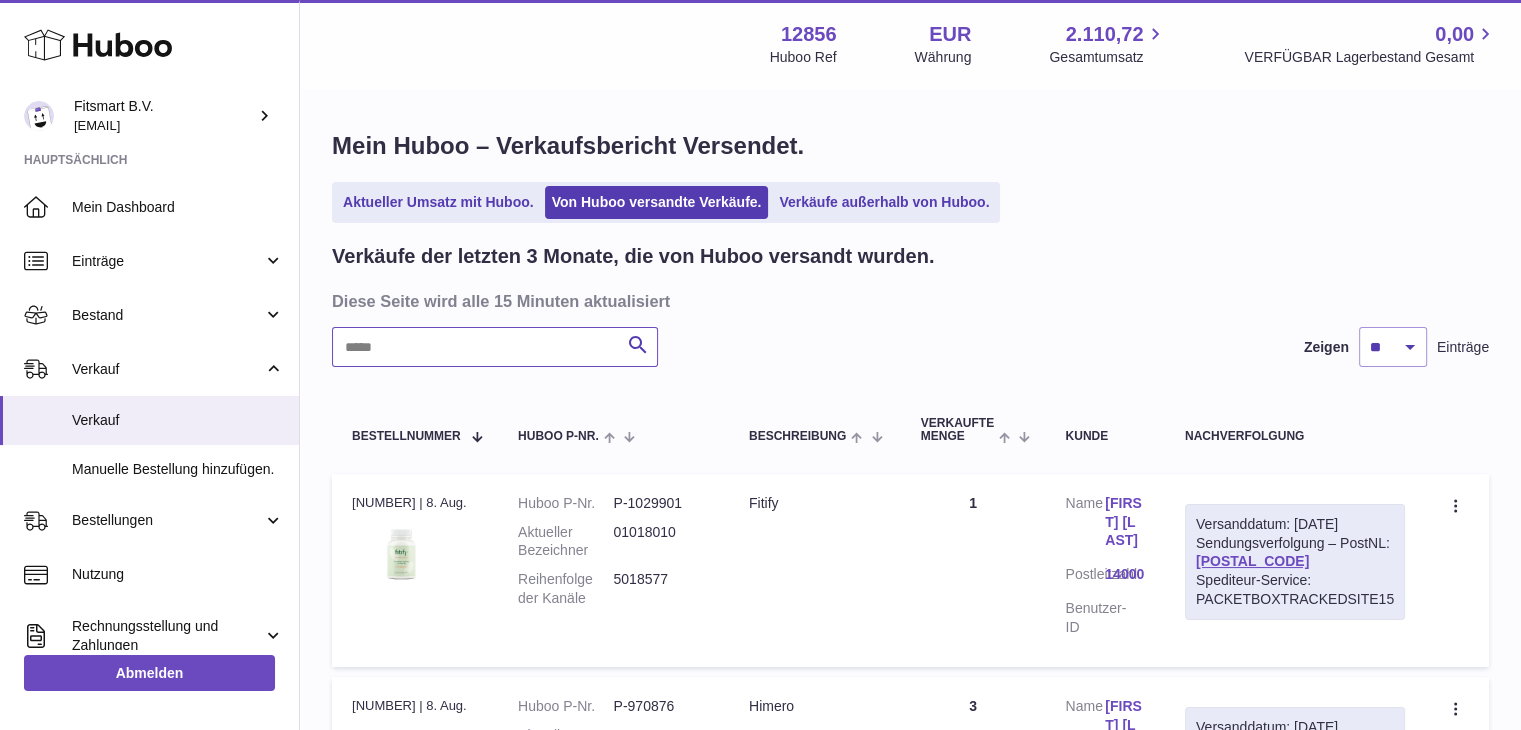 paste on "**********" 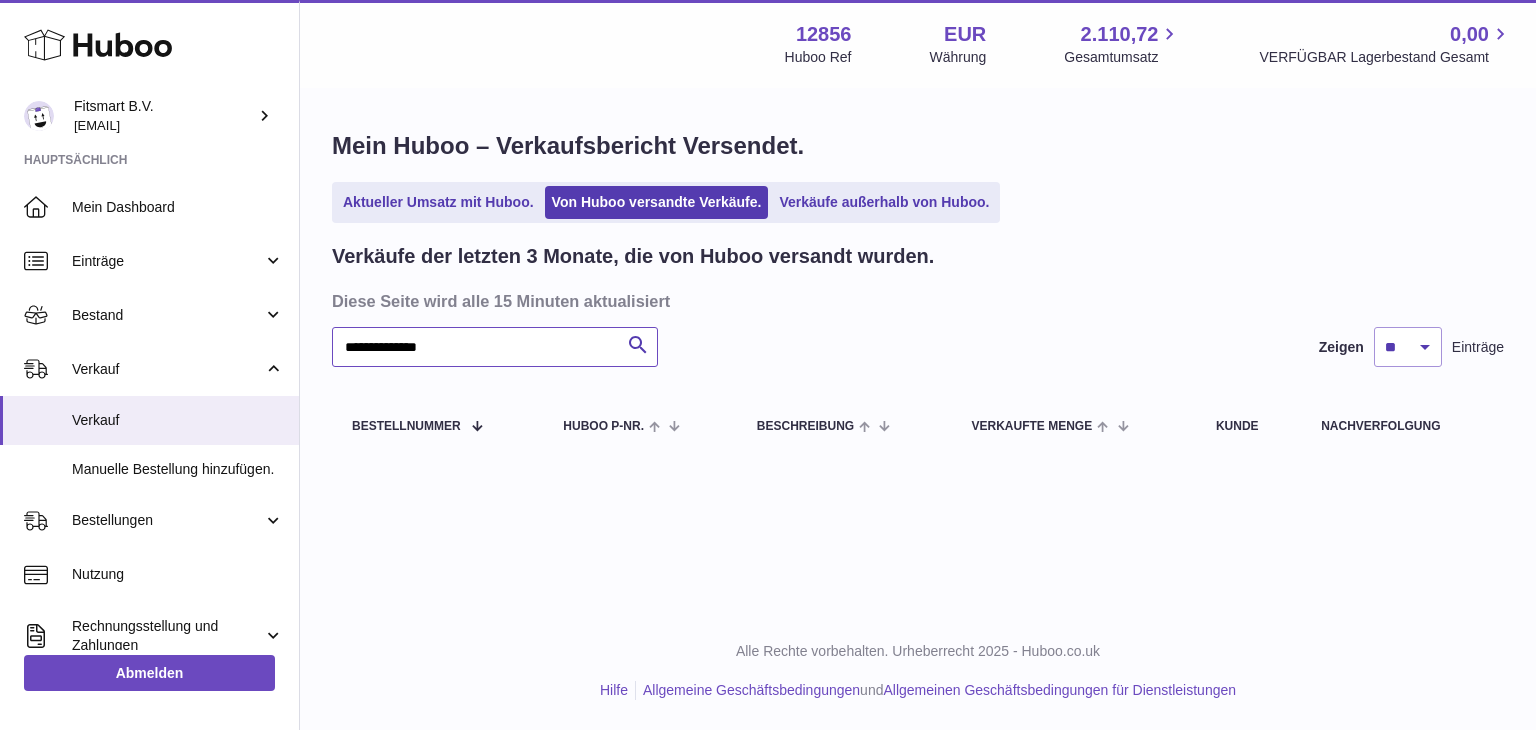 click on "**********" at bounding box center [495, 347] 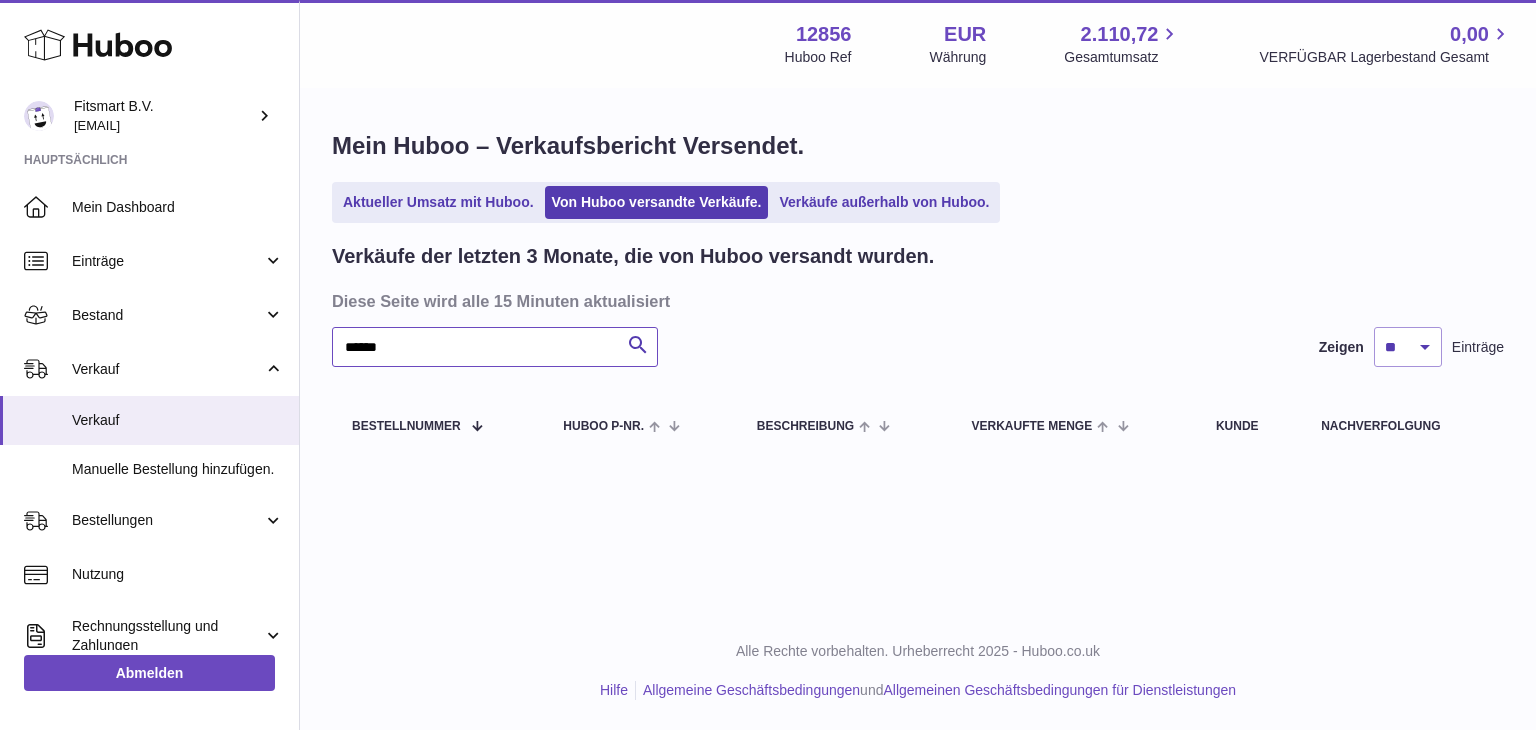 click on "******" at bounding box center (495, 347) 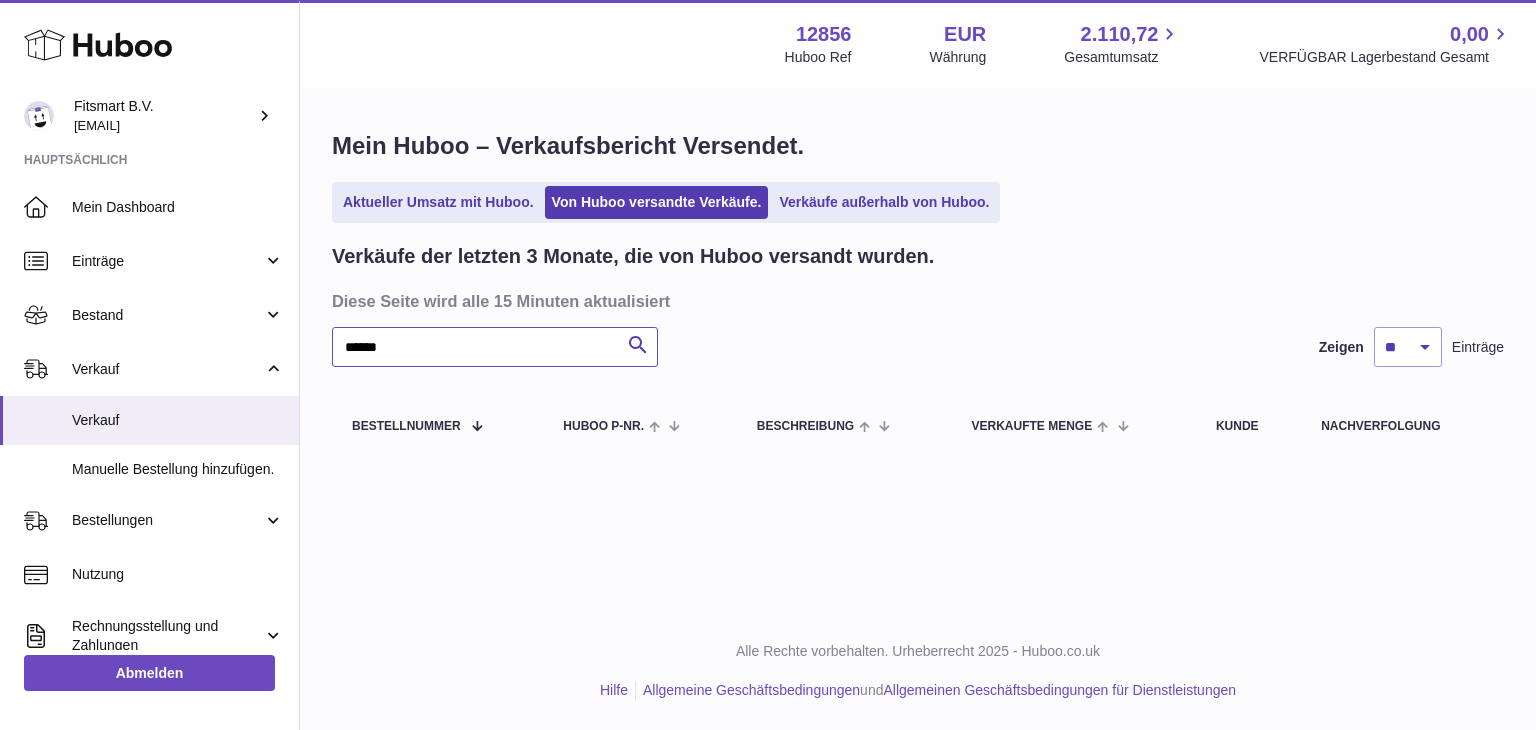 click on "******" at bounding box center (495, 347) 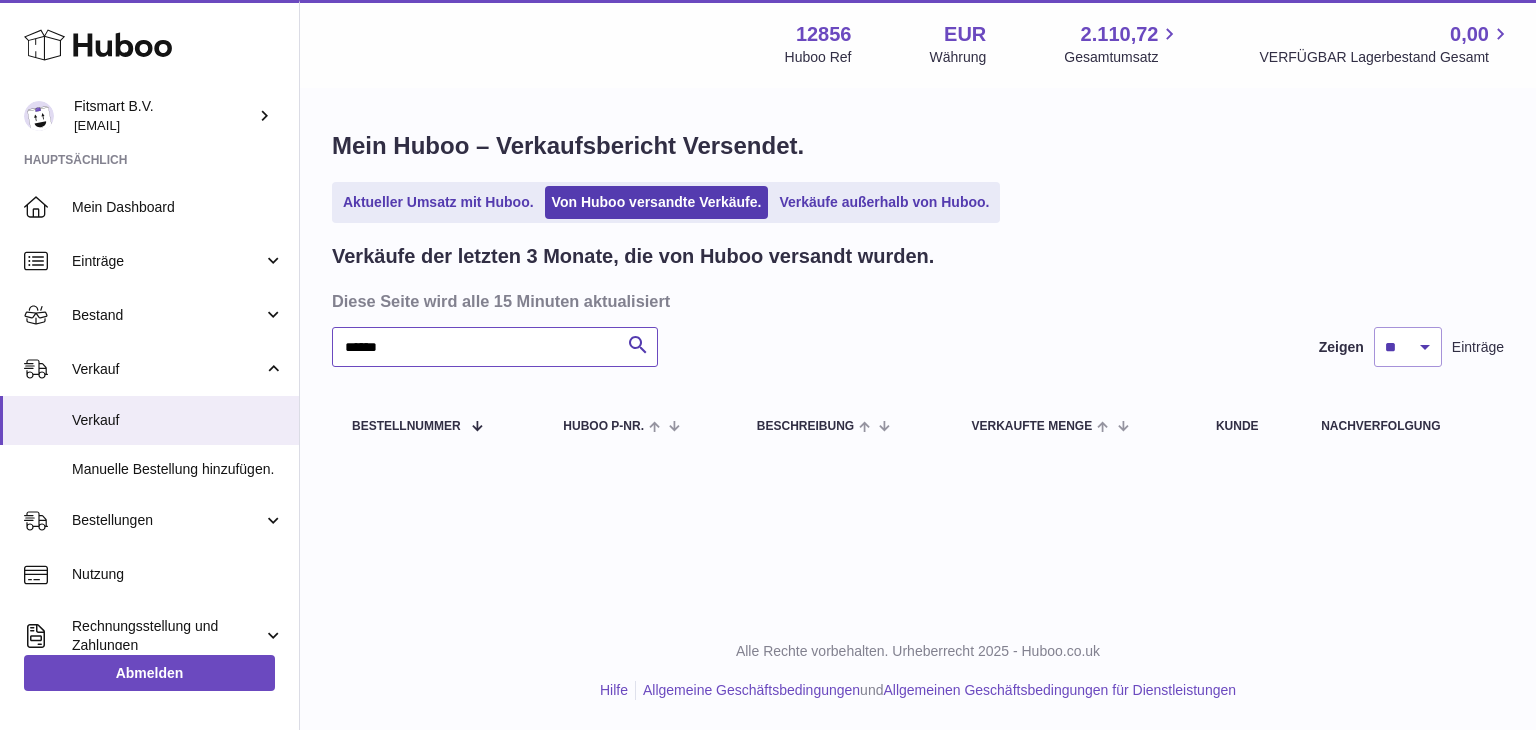 paste on "**********" 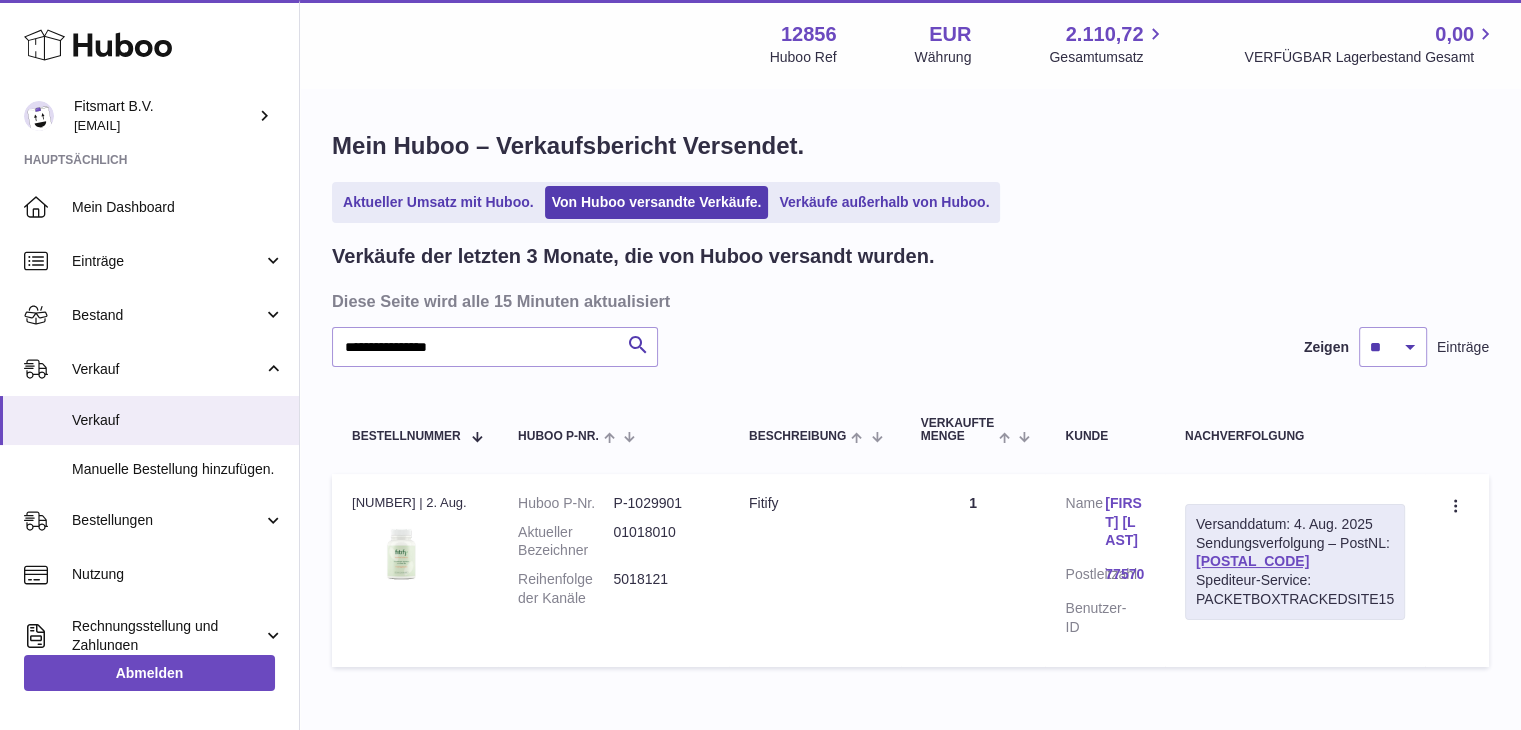click on "[FIRST] [LAST]" at bounding box center [1125, 522] 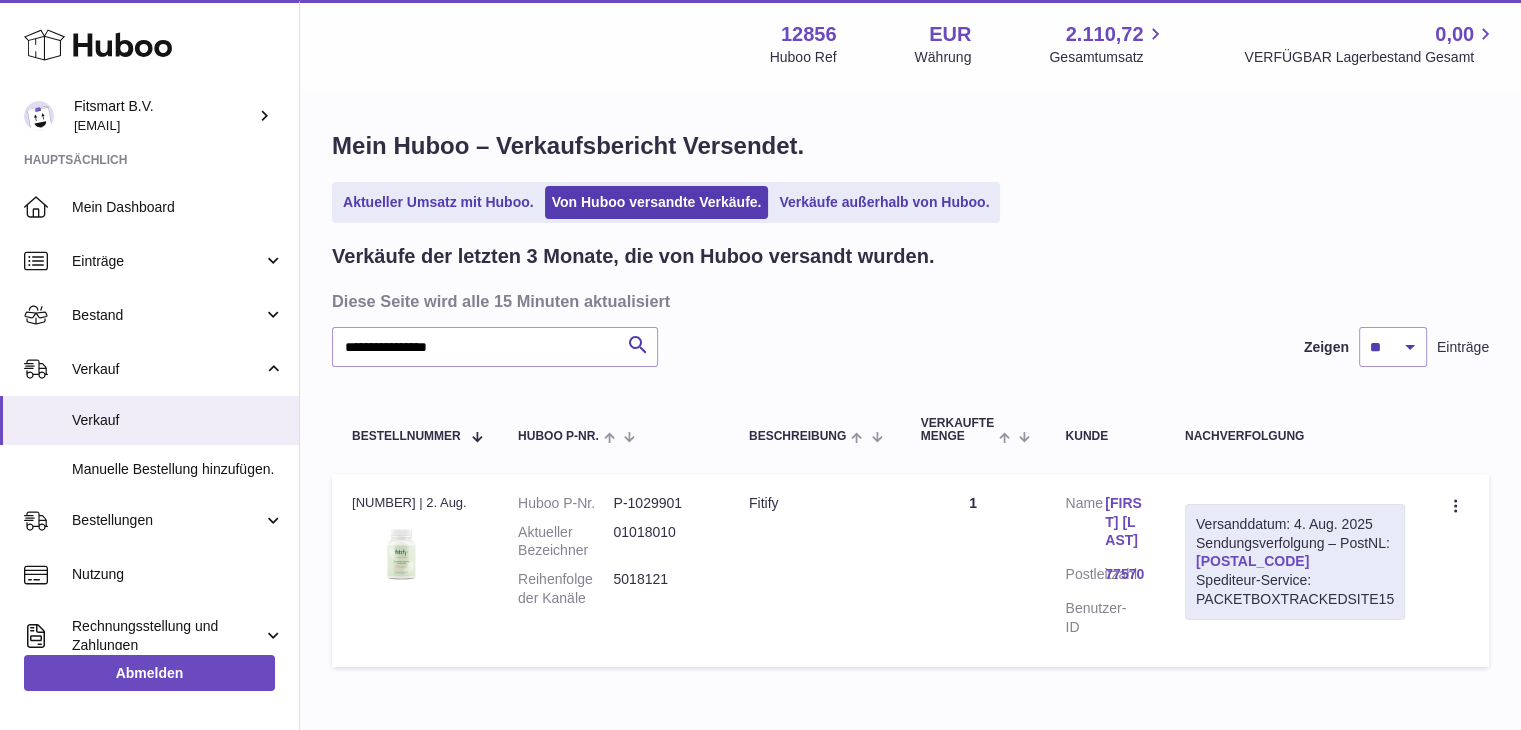 click on "[POSTAL_CODE]" at bounding box center (1252, 561) 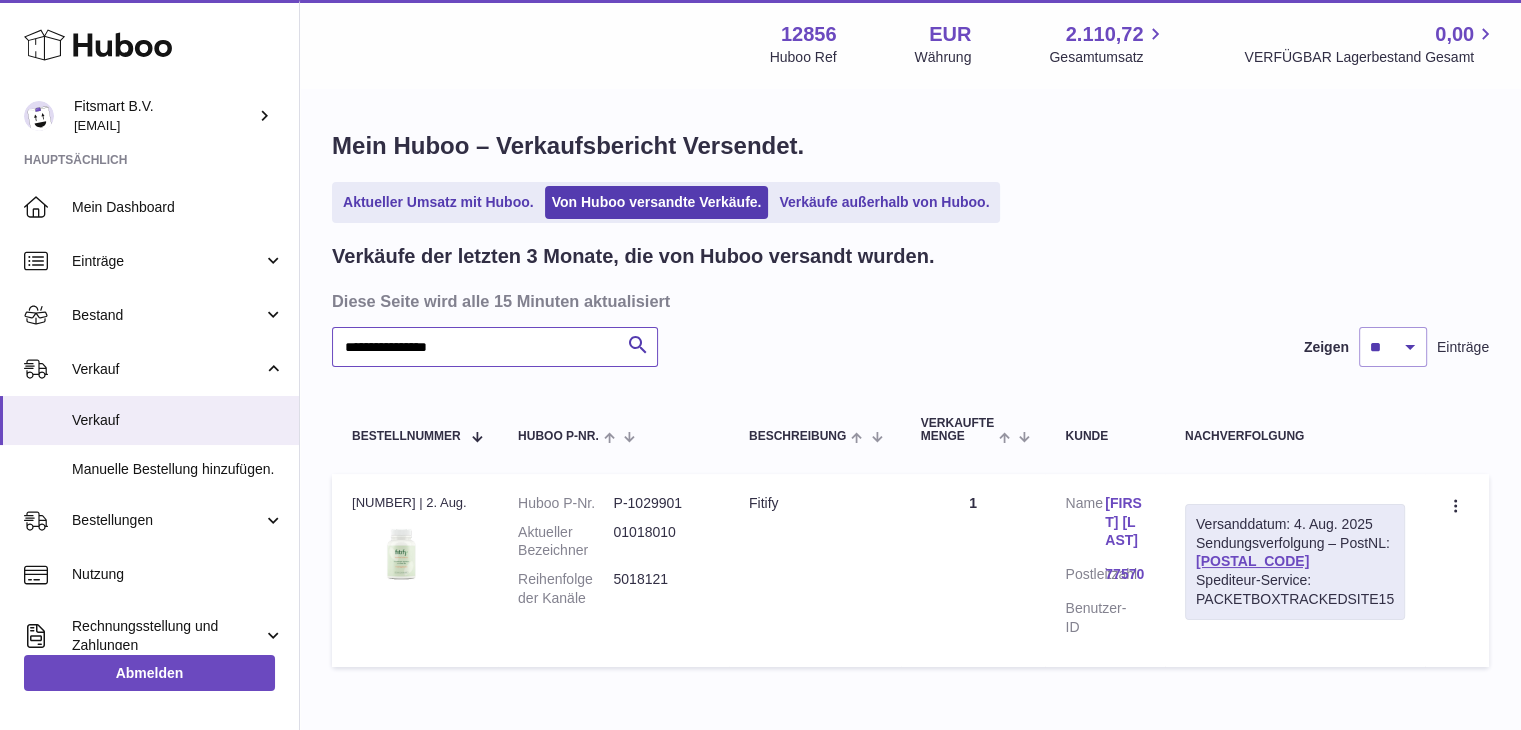 click on "**********" at bounding box center [495, 347] 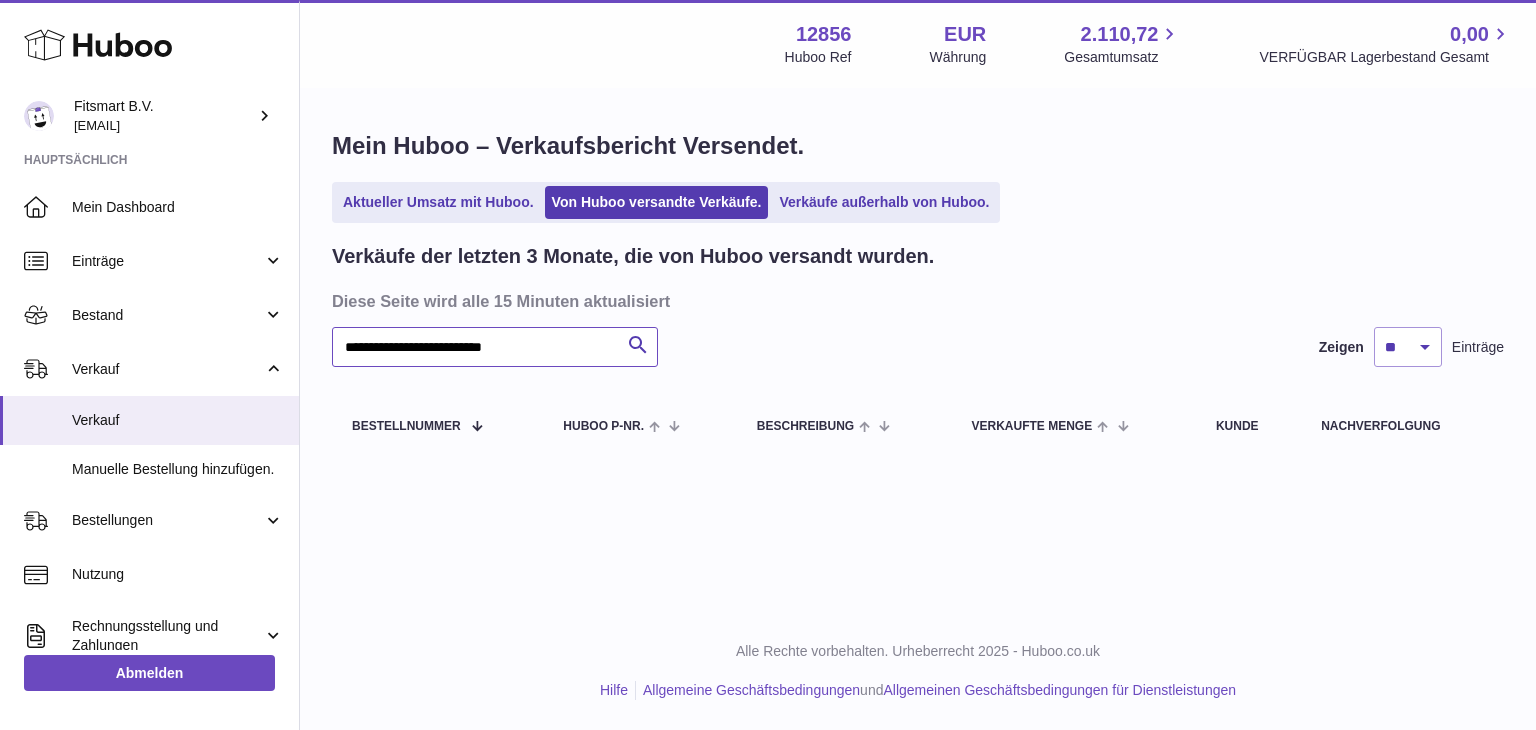 drag, startPoint x: 453, startPoint y: 353, endPoint x: 559, endPoint y: 355, distance: 106.01887 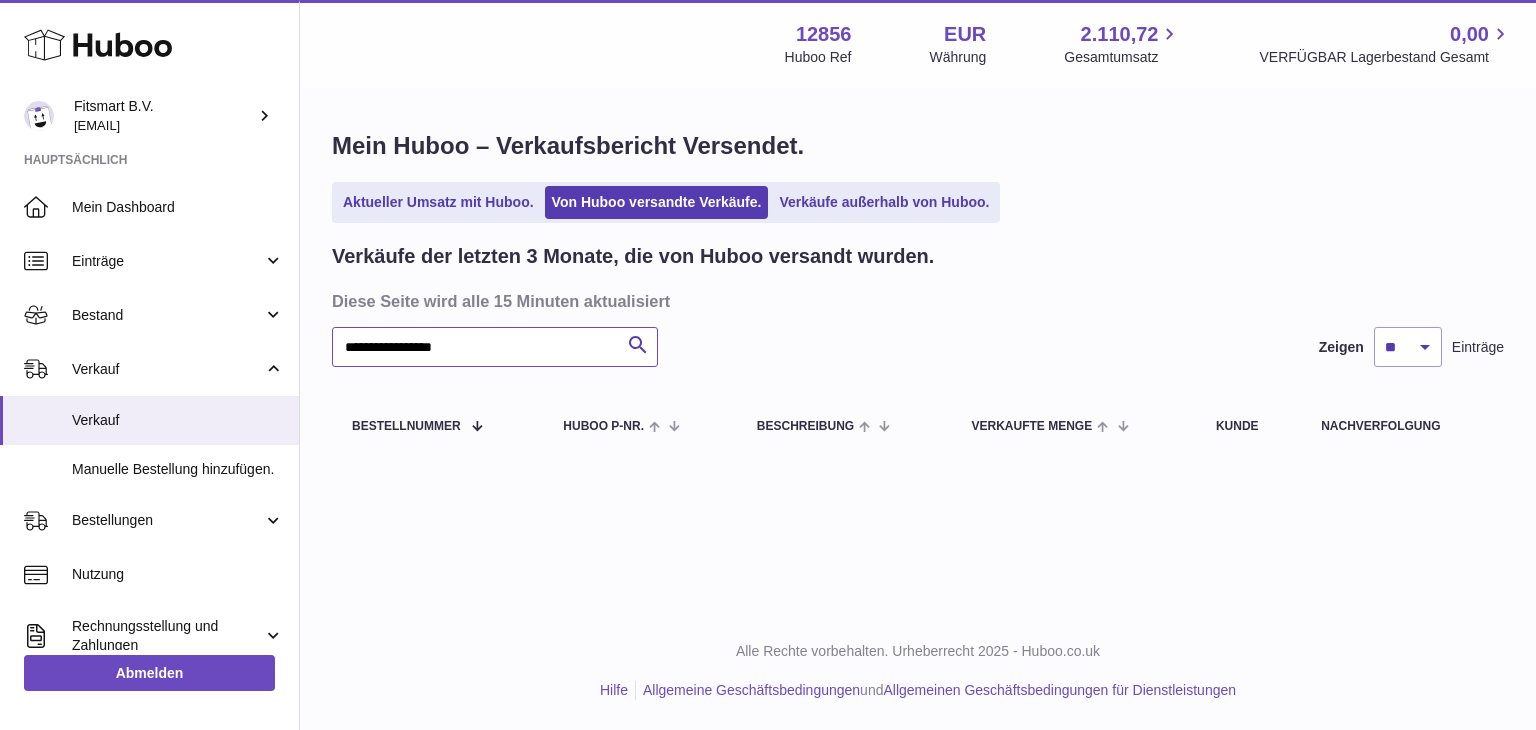 click on "**********" at bounding box center (495, 347) 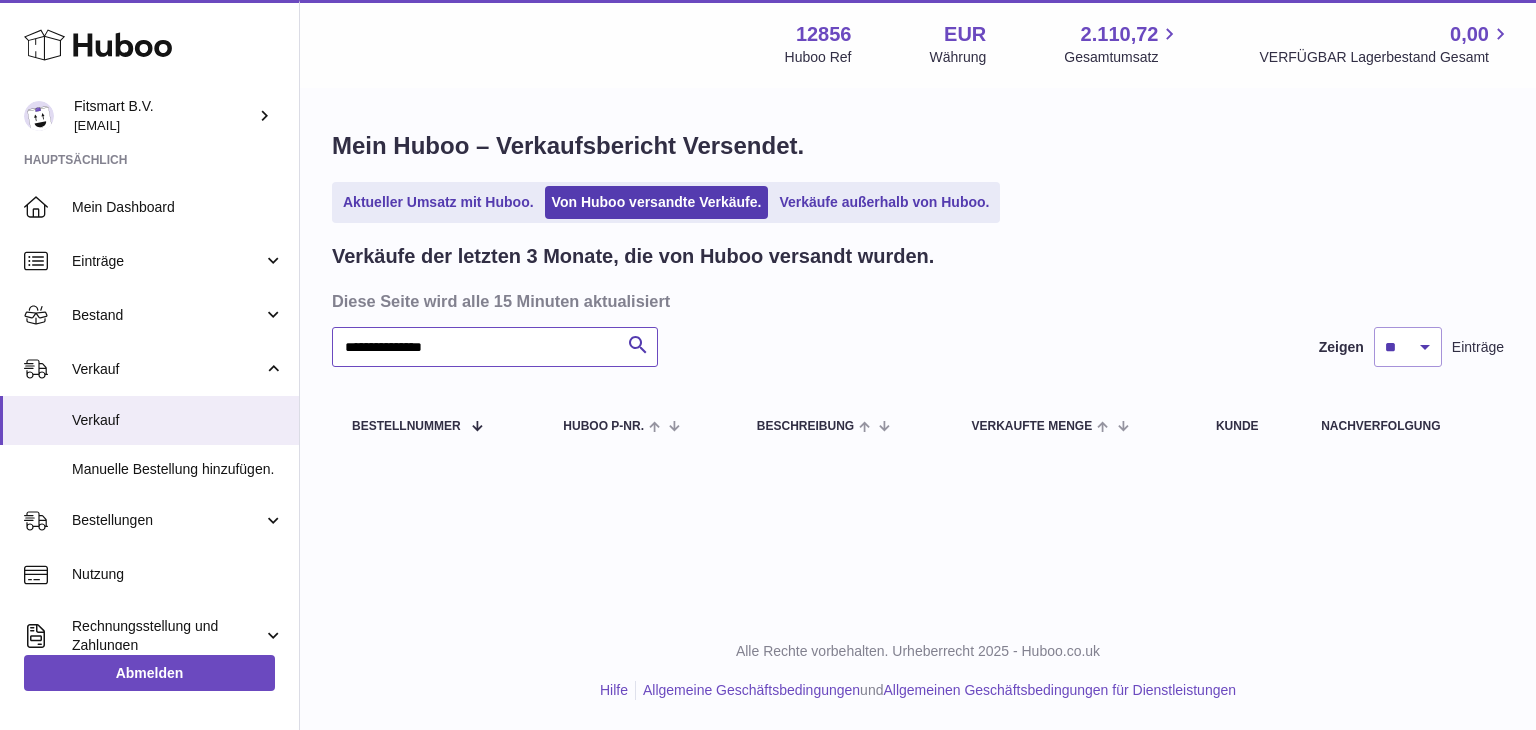 type on "**********" 